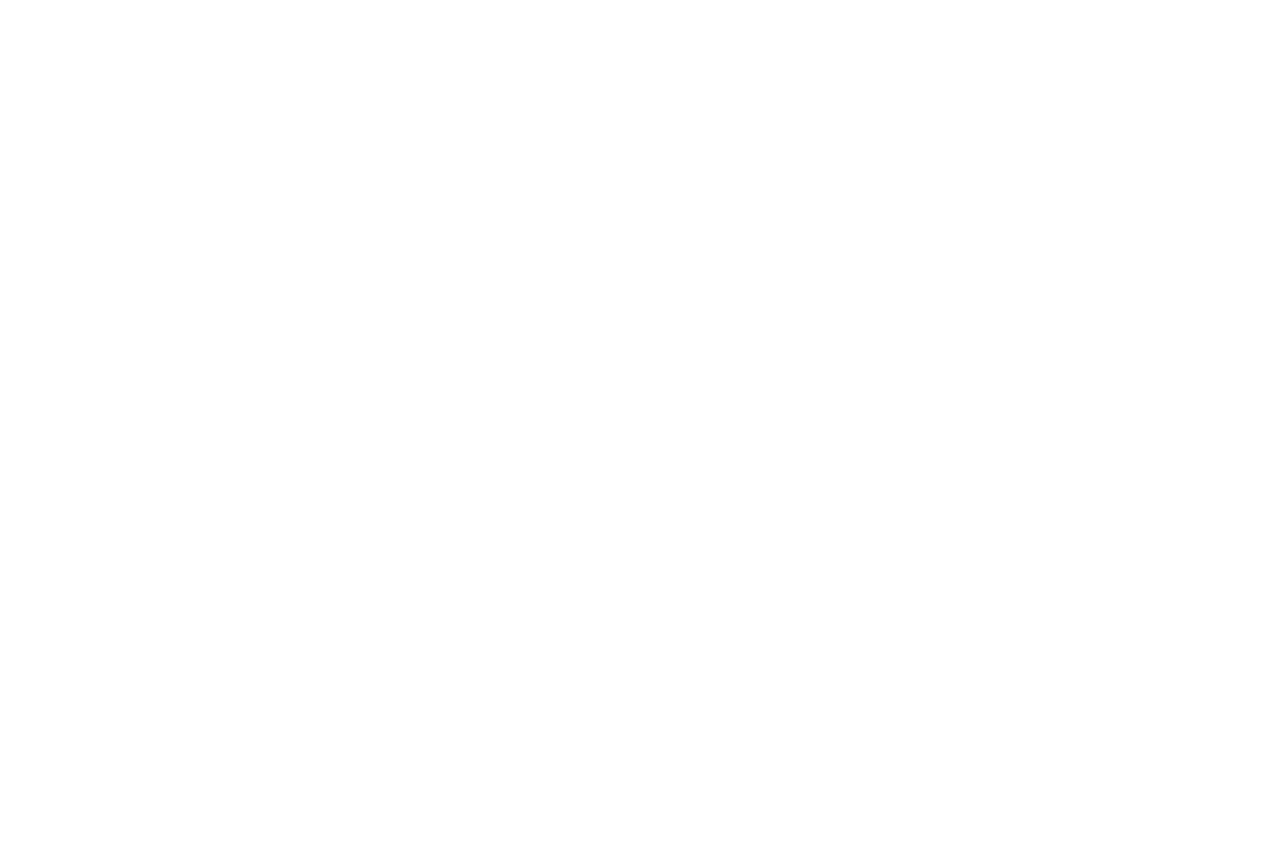 scroll, scrollTop: 0, scrollLeft: 0, axis: both 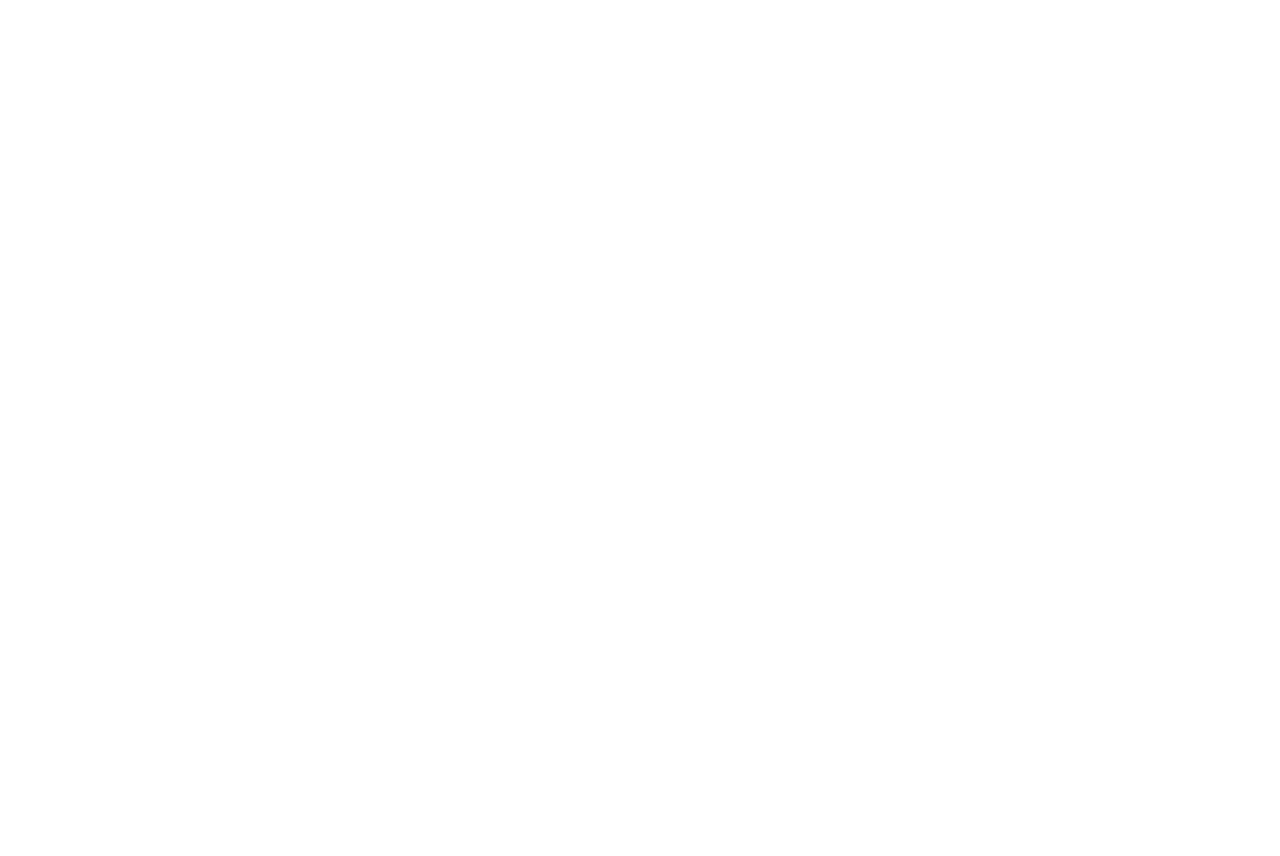 select on "not_cancelled" 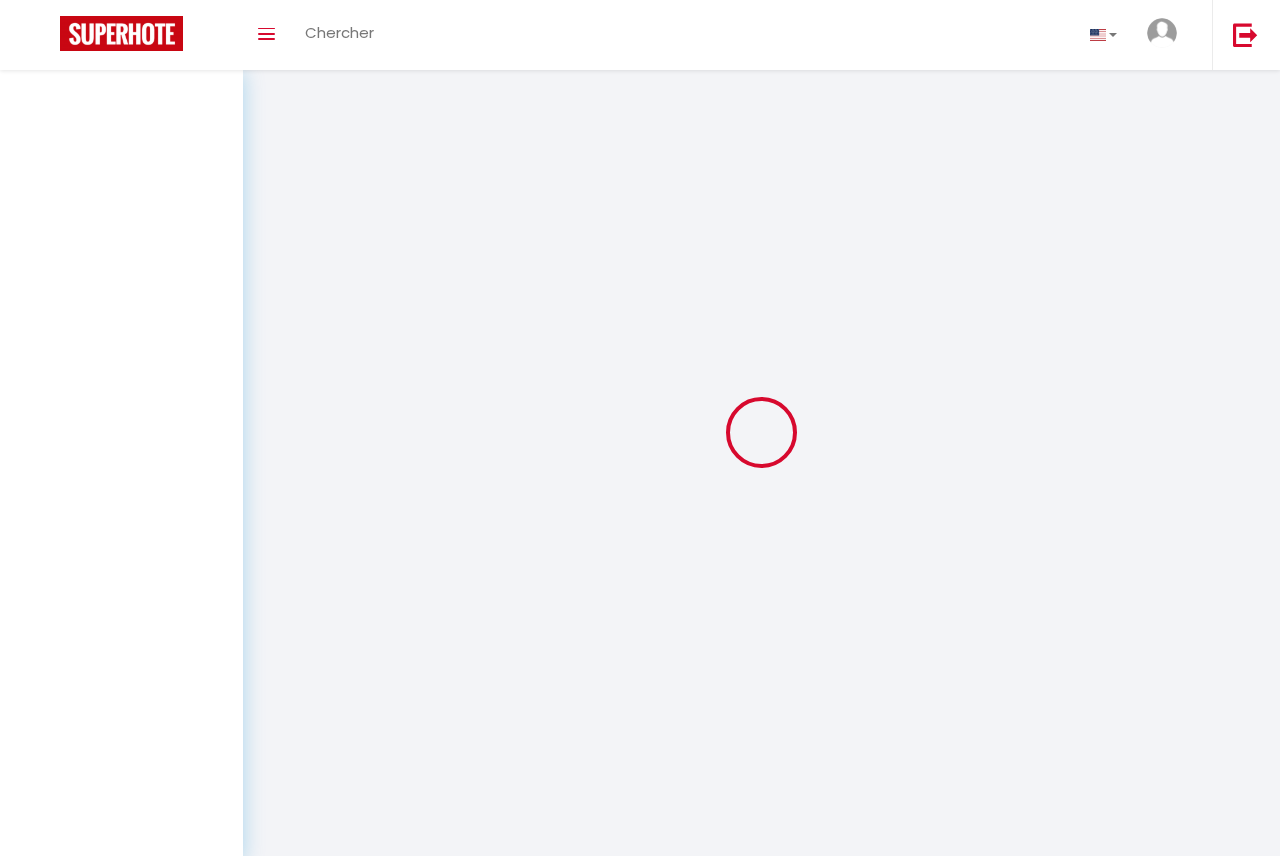 select 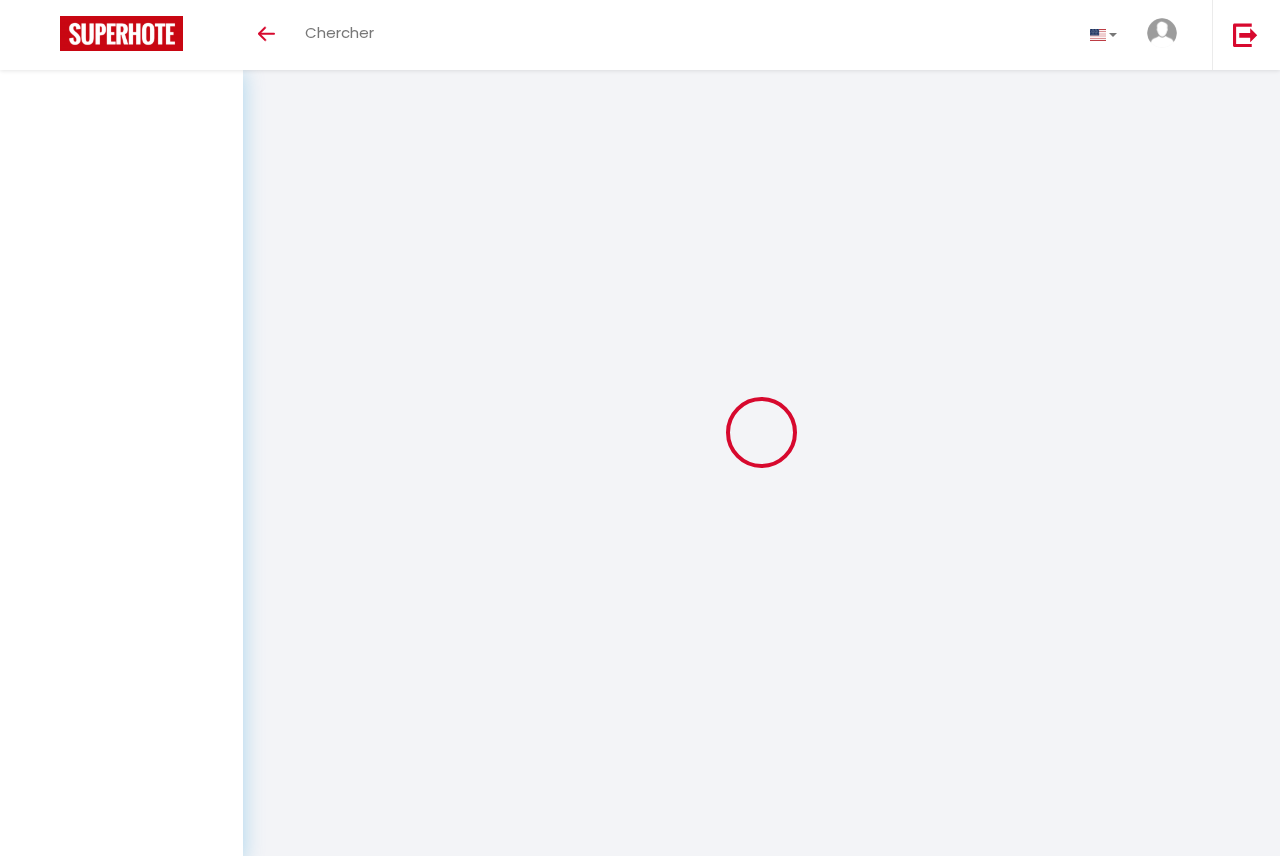 select 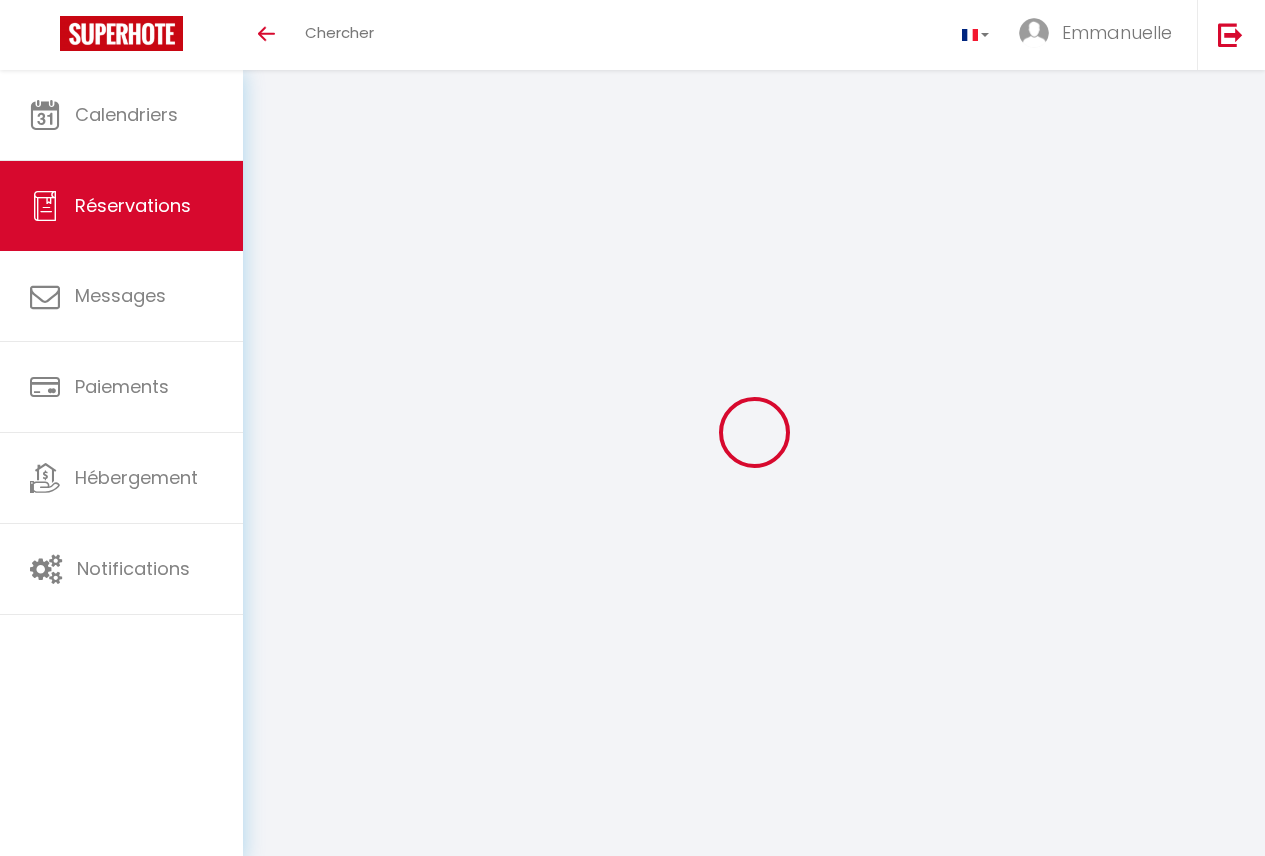 select 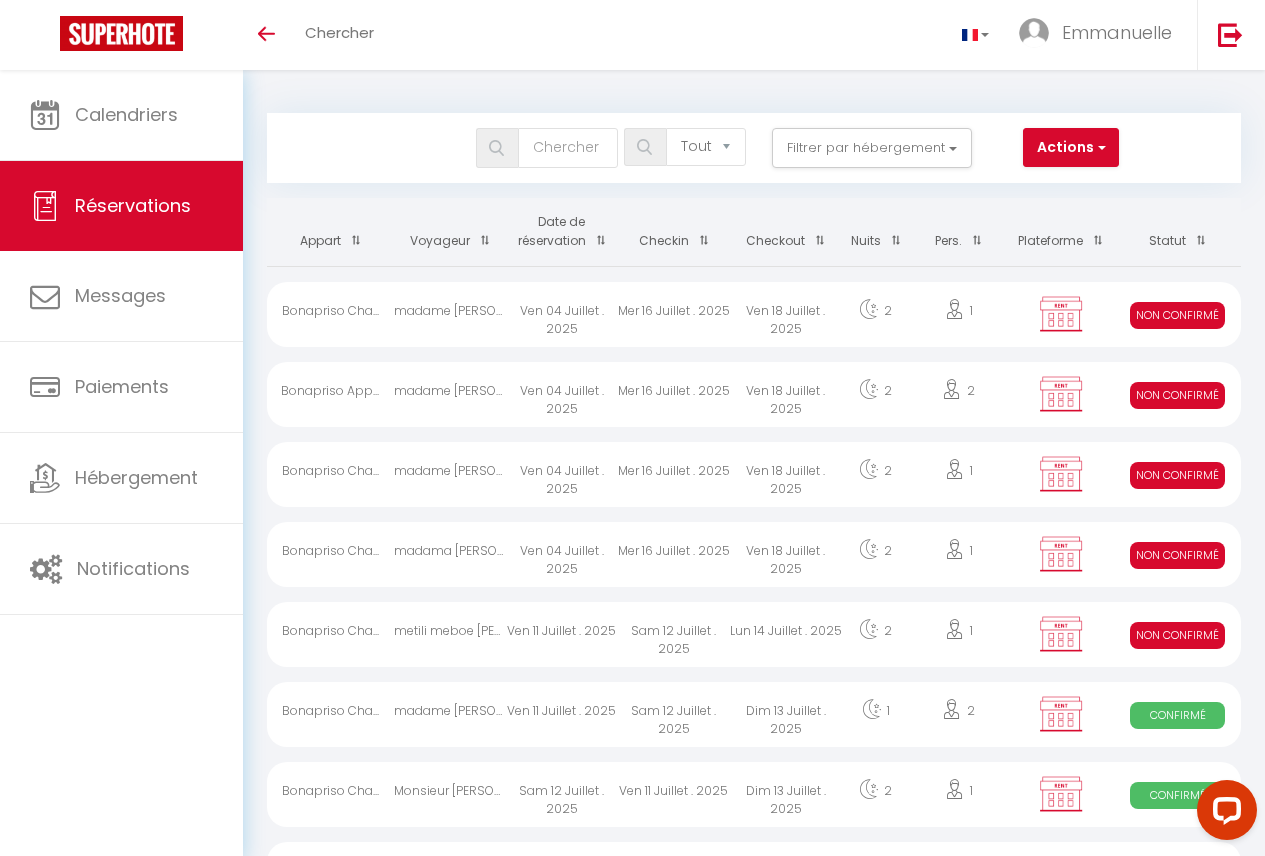 scroll, scrollTop: 0, scrollLeft: 0, axis: both 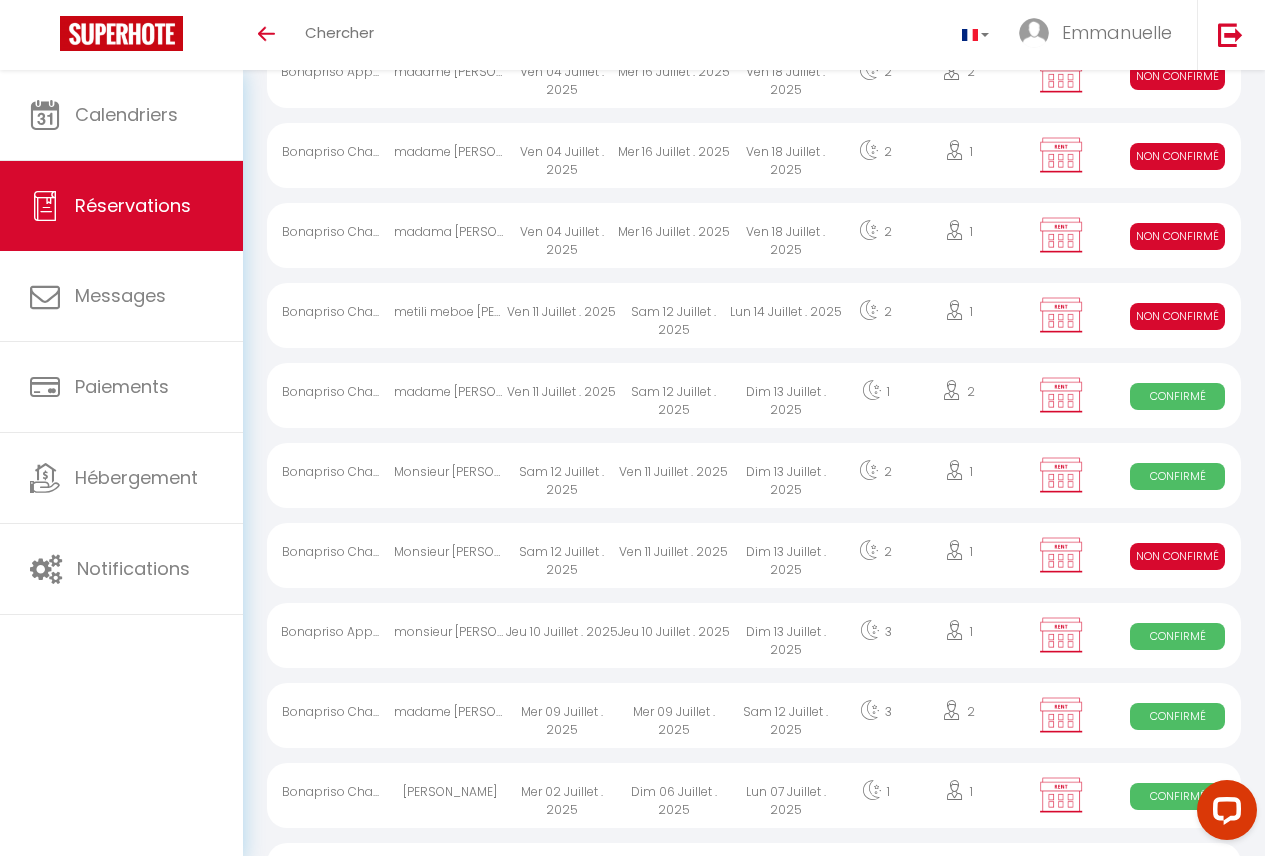 click on "Dim 13 Juillet . 2025" at bounding box center [786, 555] 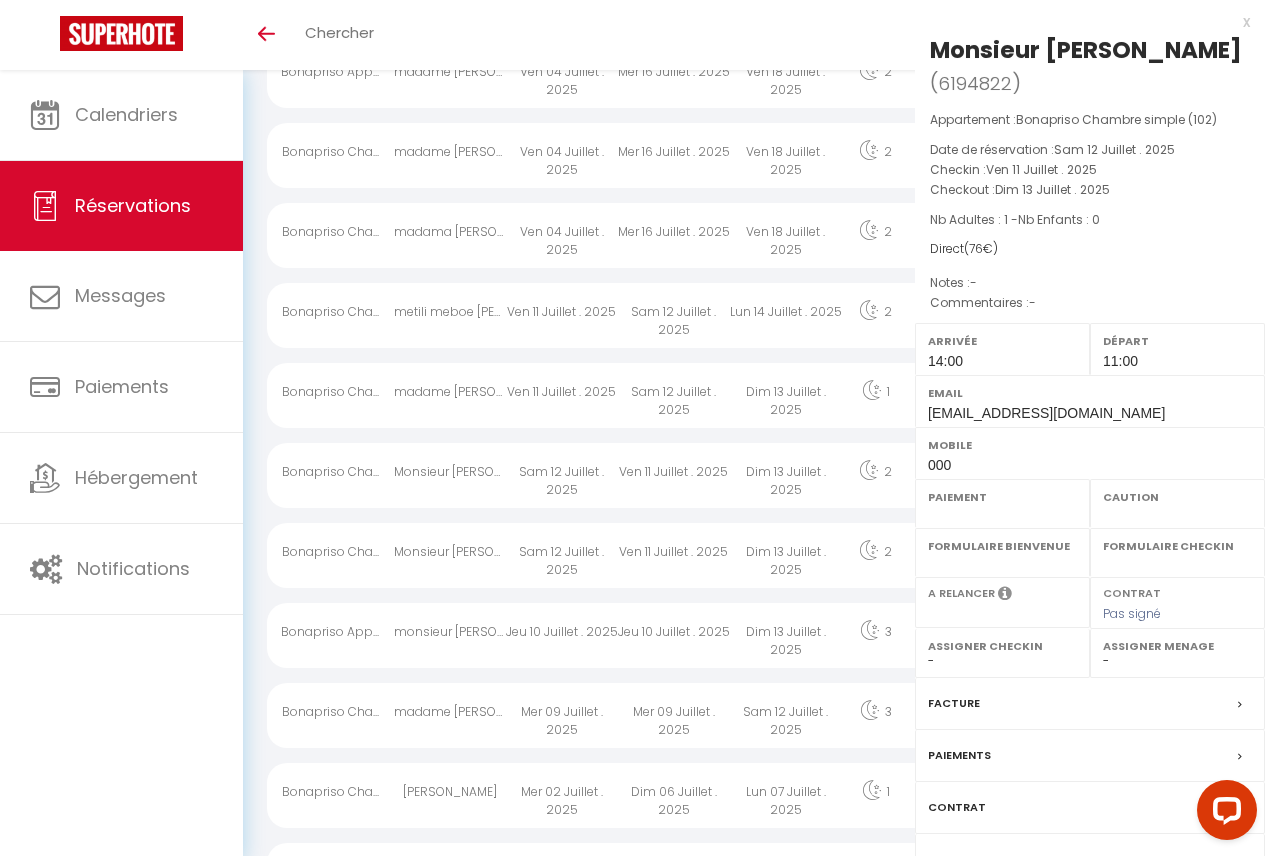 select on "KO" 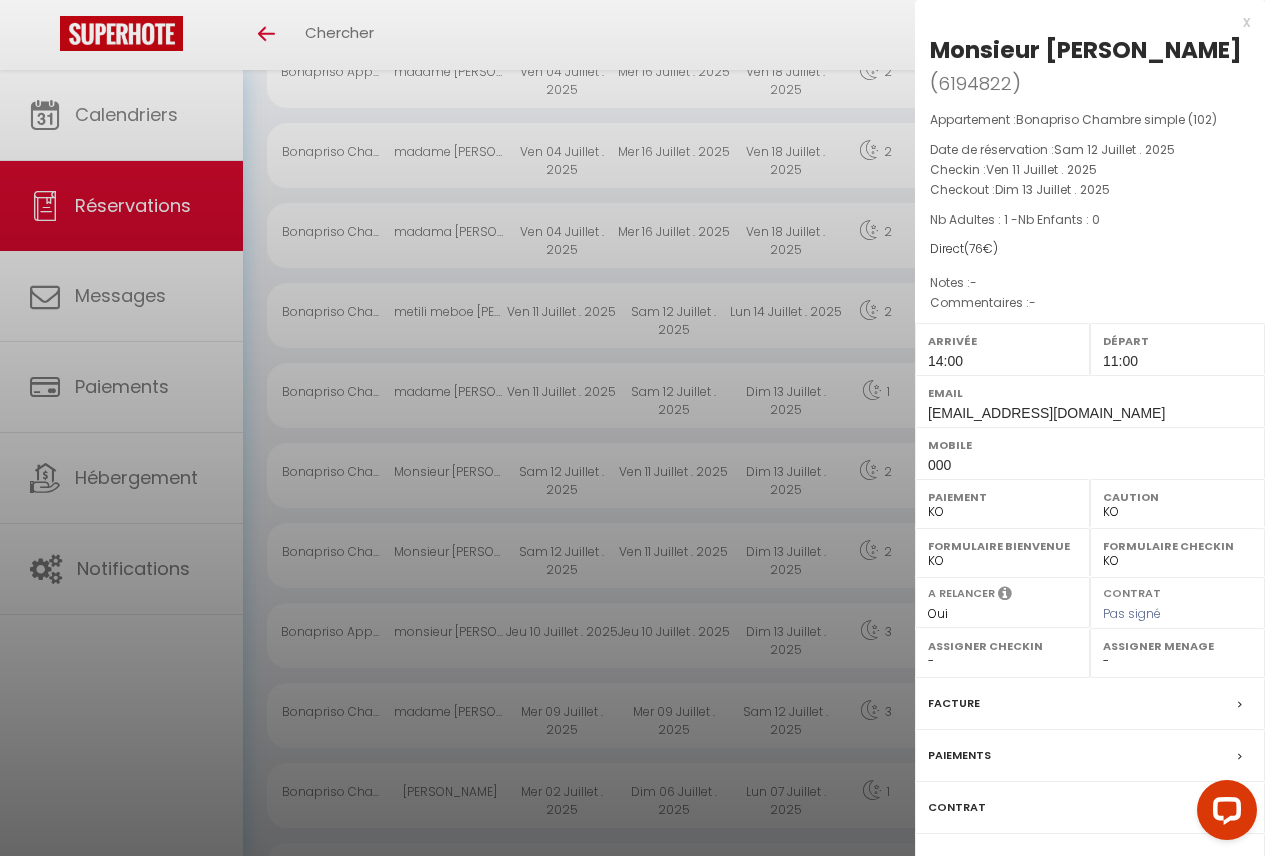 click on "Paiements" at bounding box center (1090, 756) 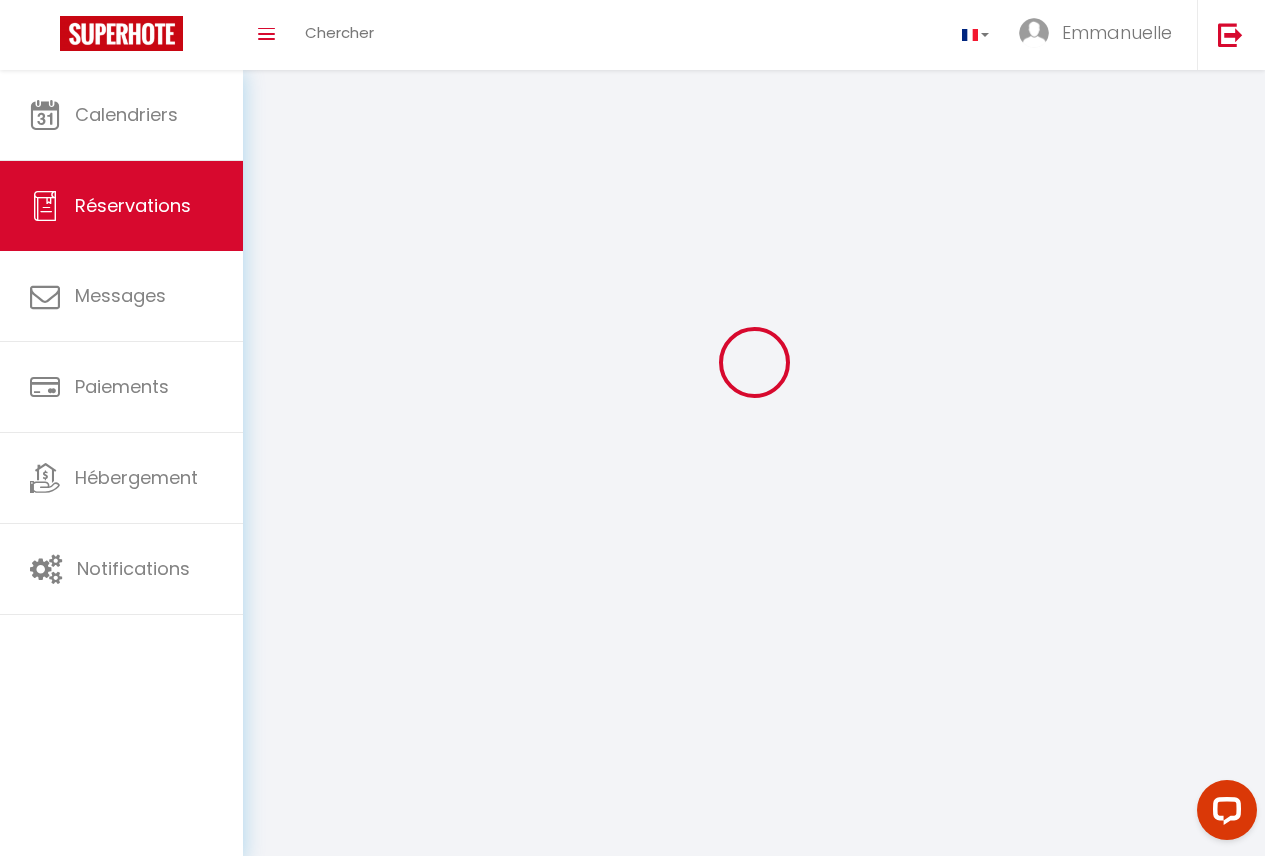 scroll, scrollTop: 0, scrollLeft: 0, axis: both 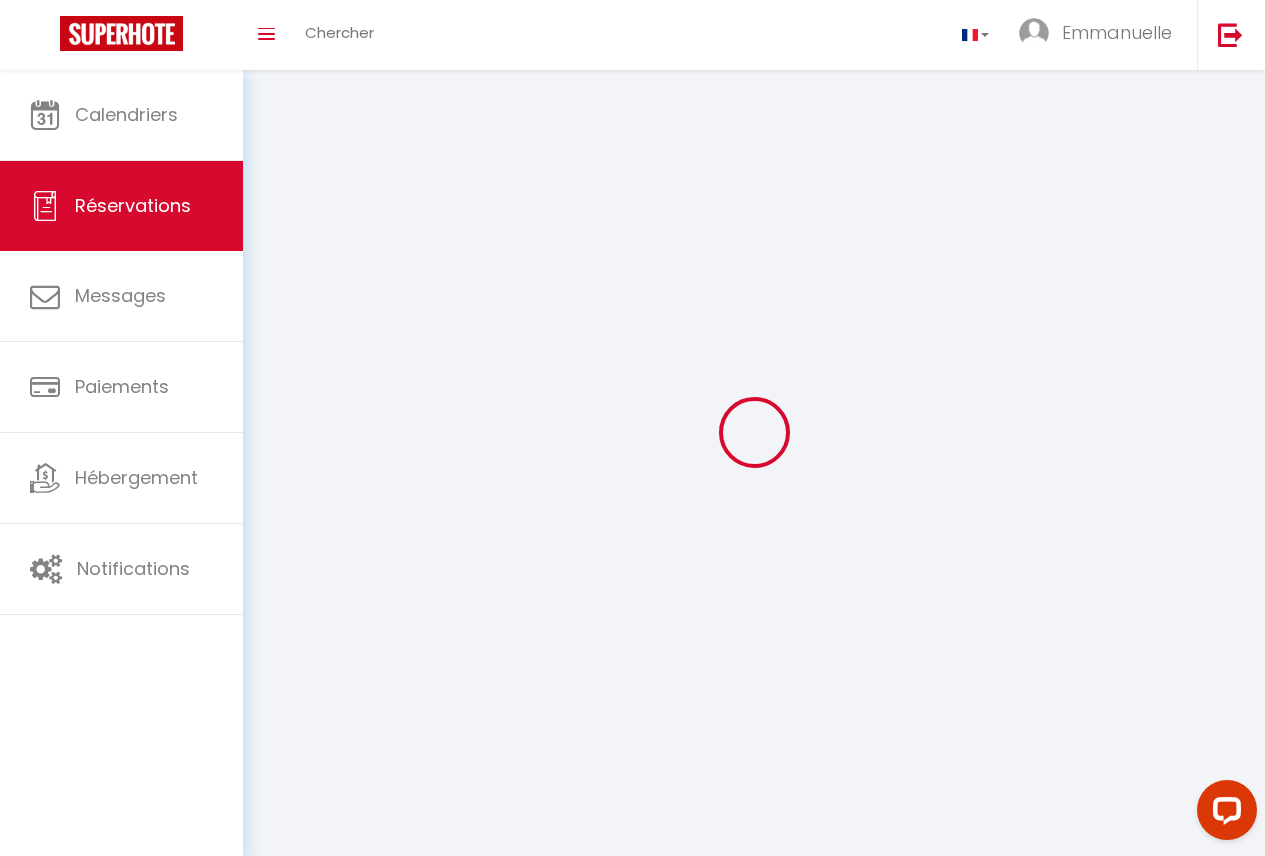type on "Monsieur" 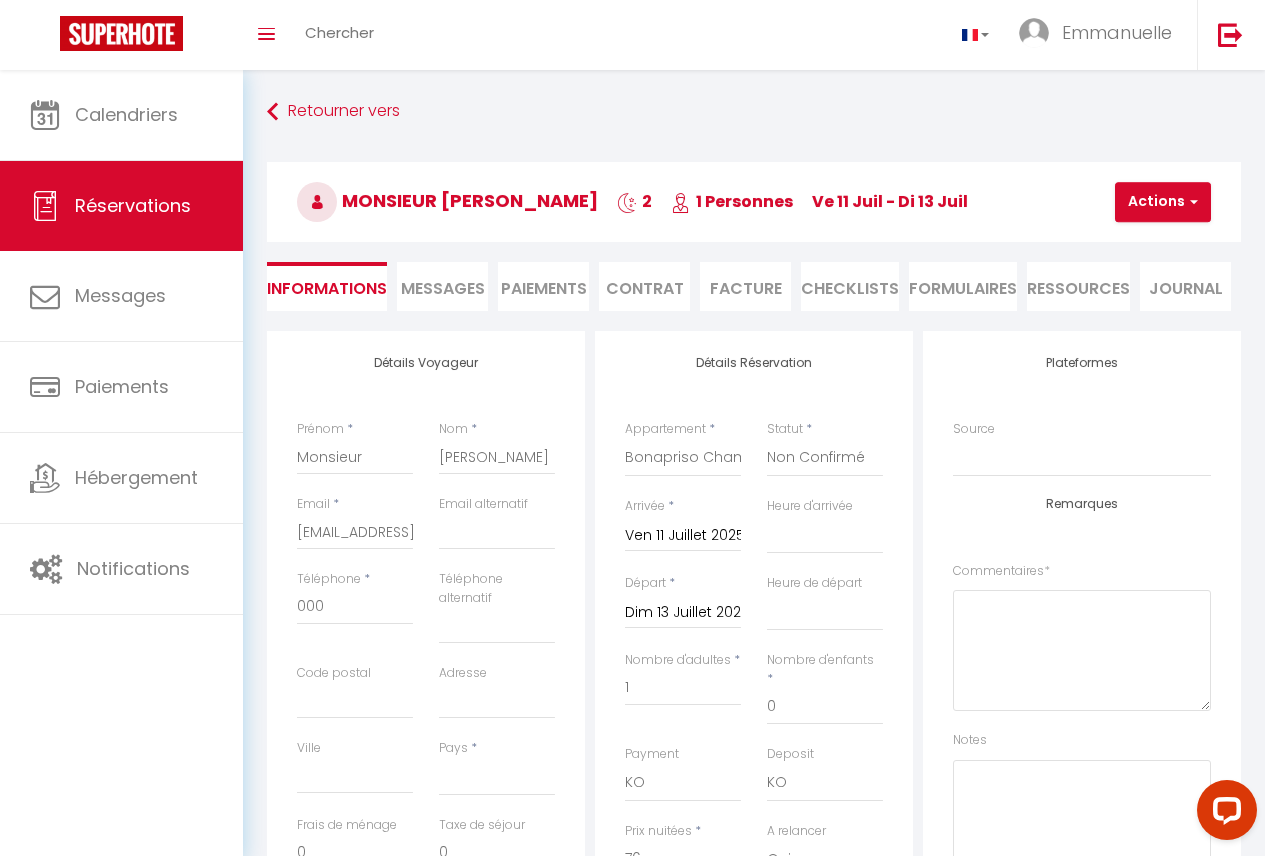 select 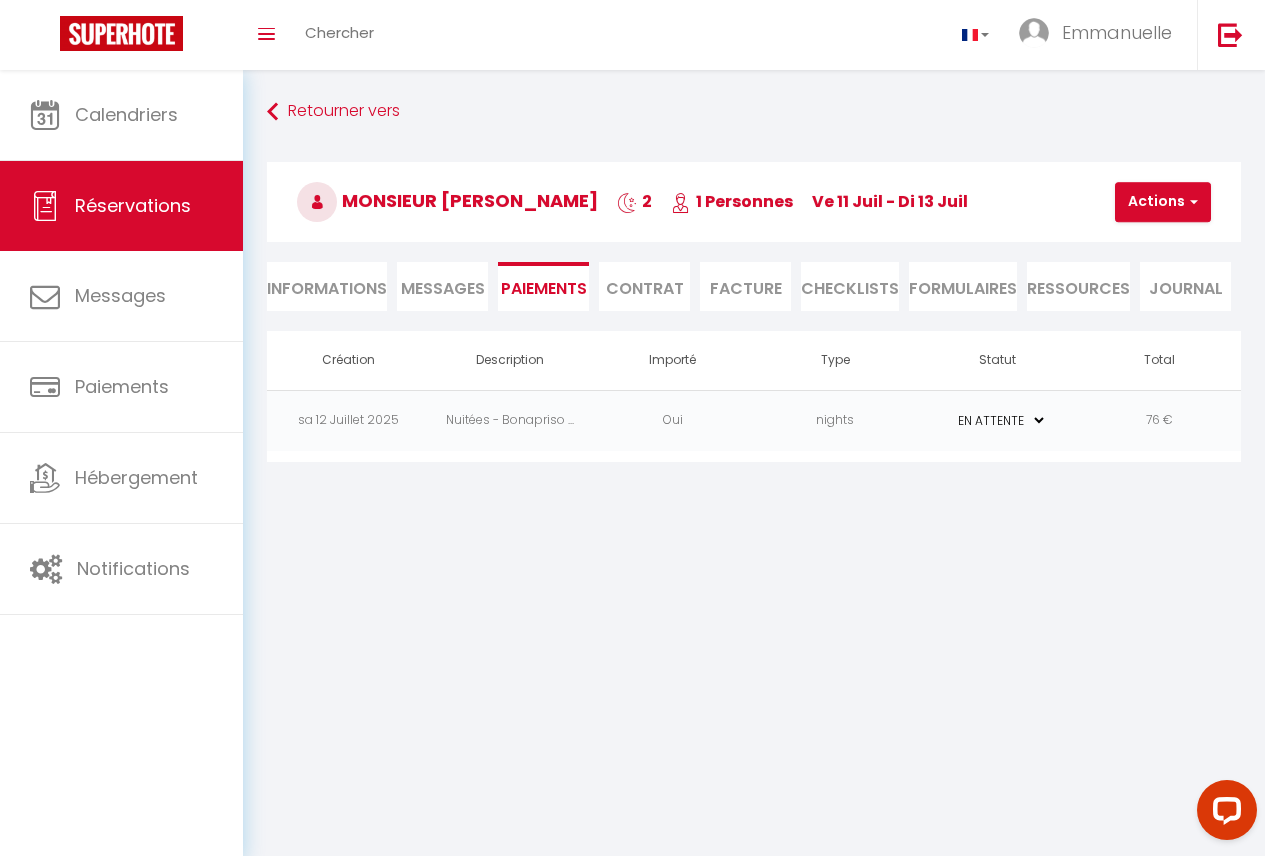 select 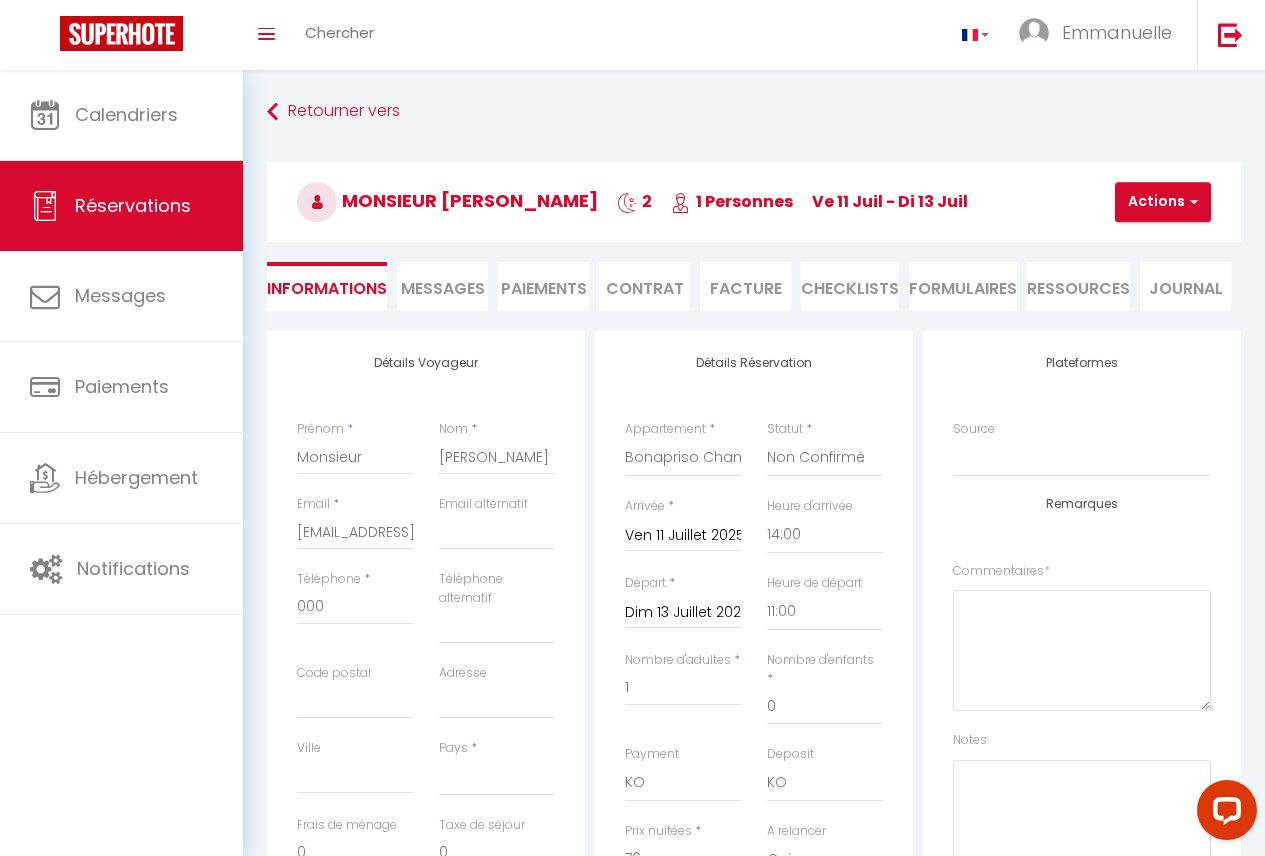 click on "Dim 13 Juillet 2025" at bounding box center [683, 613] 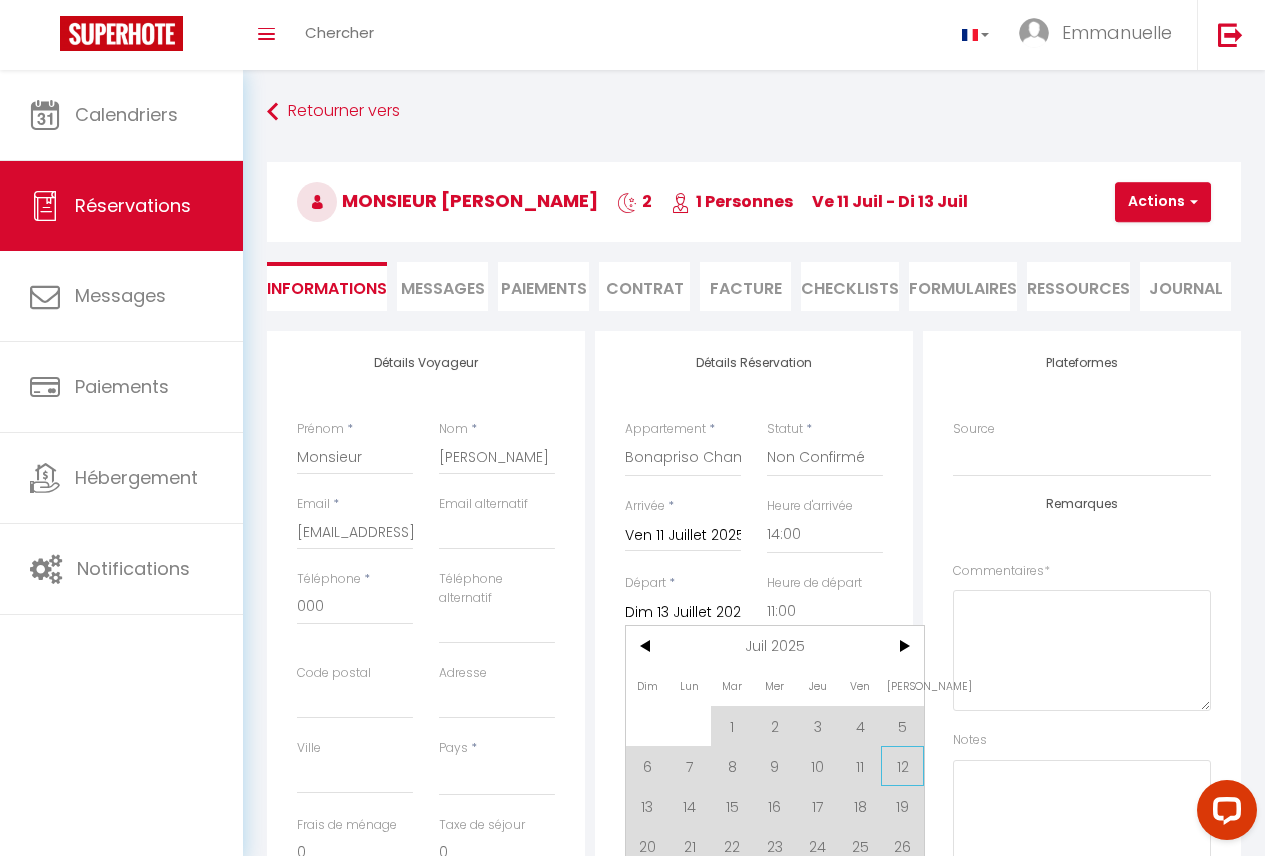 click on "12" at bounding box center (902, 766) 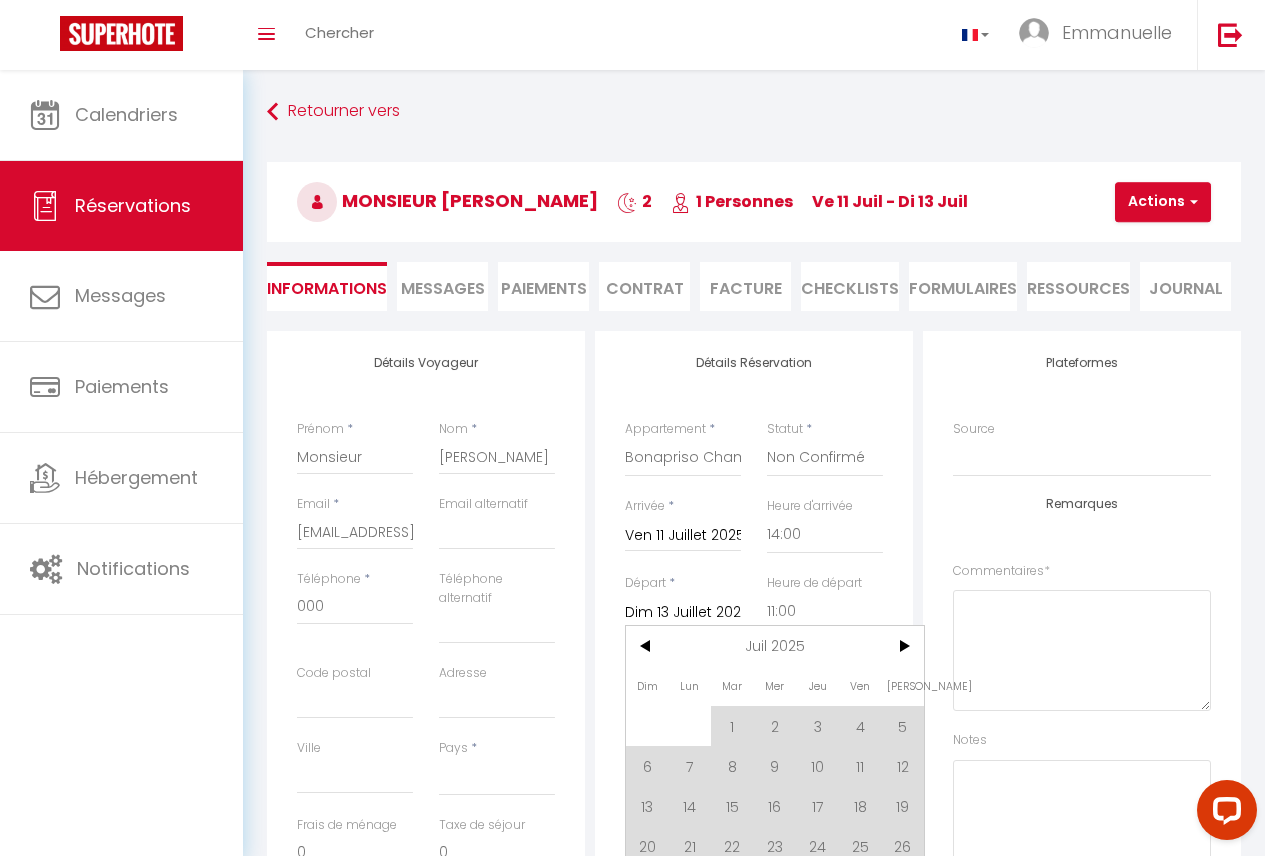 select 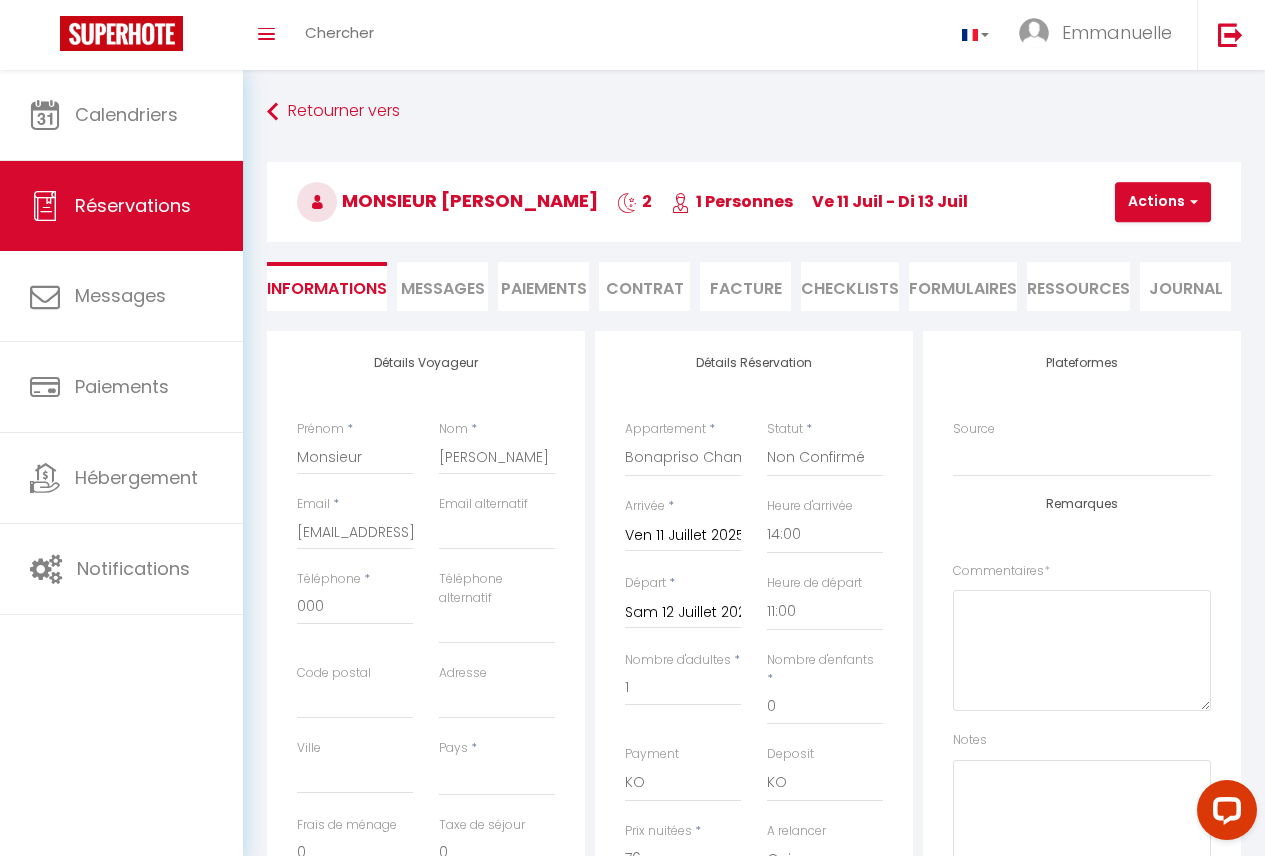 select 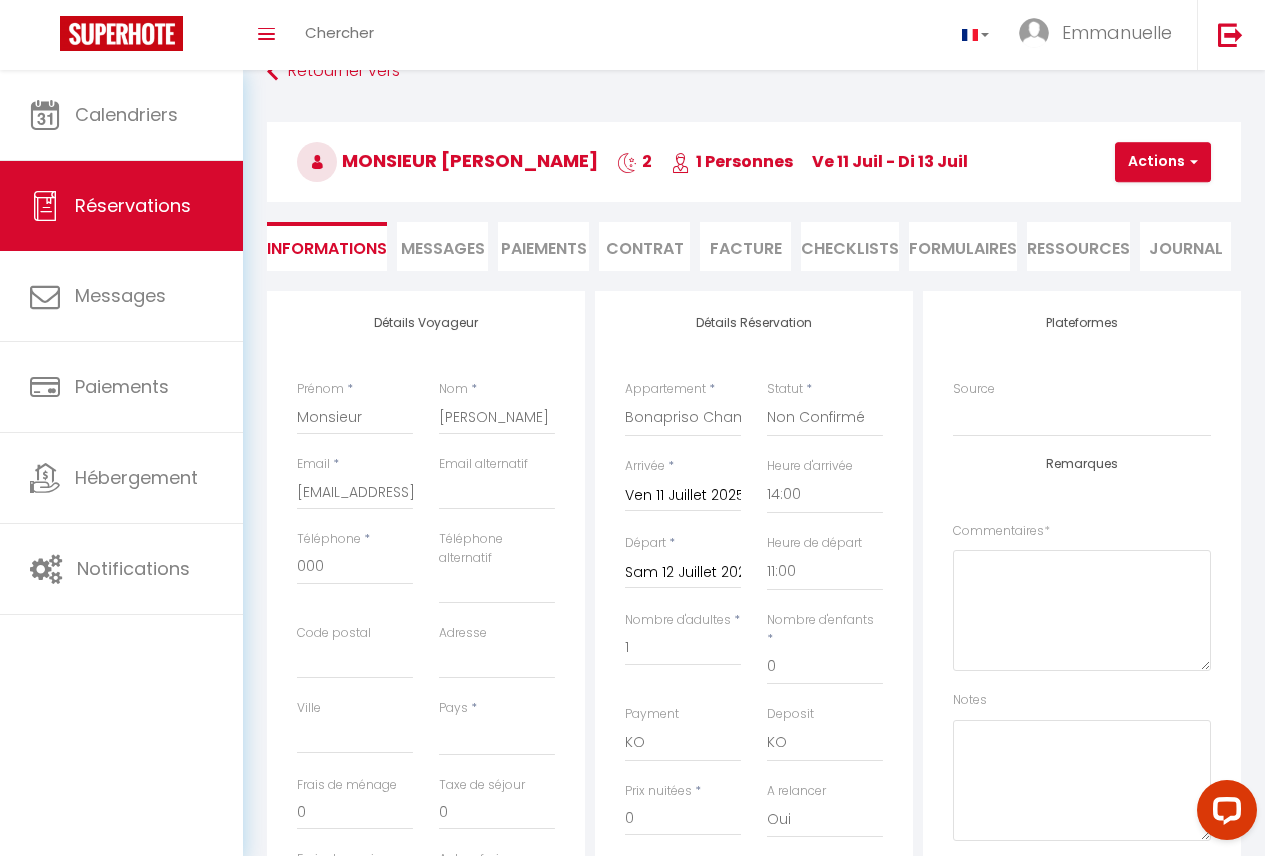 scroll, scrollTop: 60, scrollLeft: 0, axis: vertical 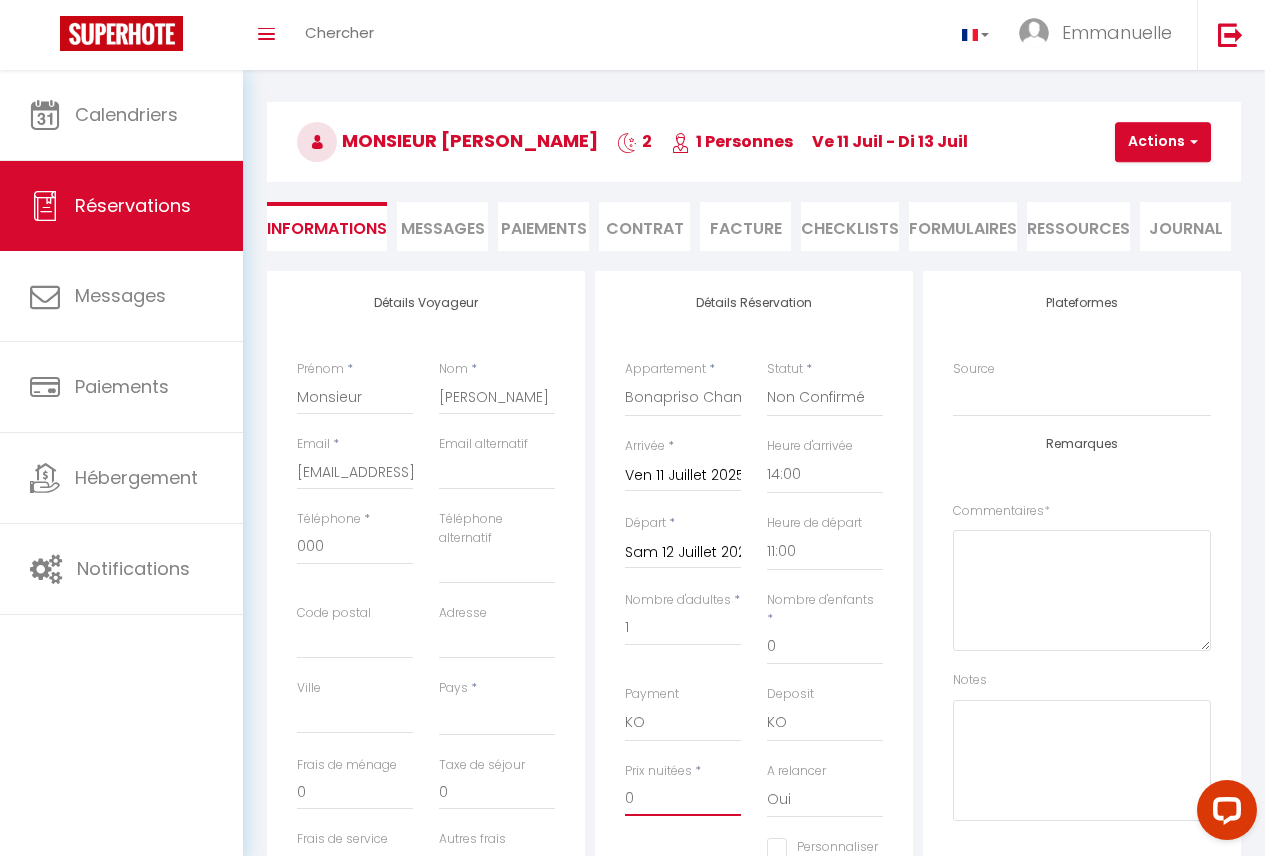 click on "0" at bounding box center [683, 798] 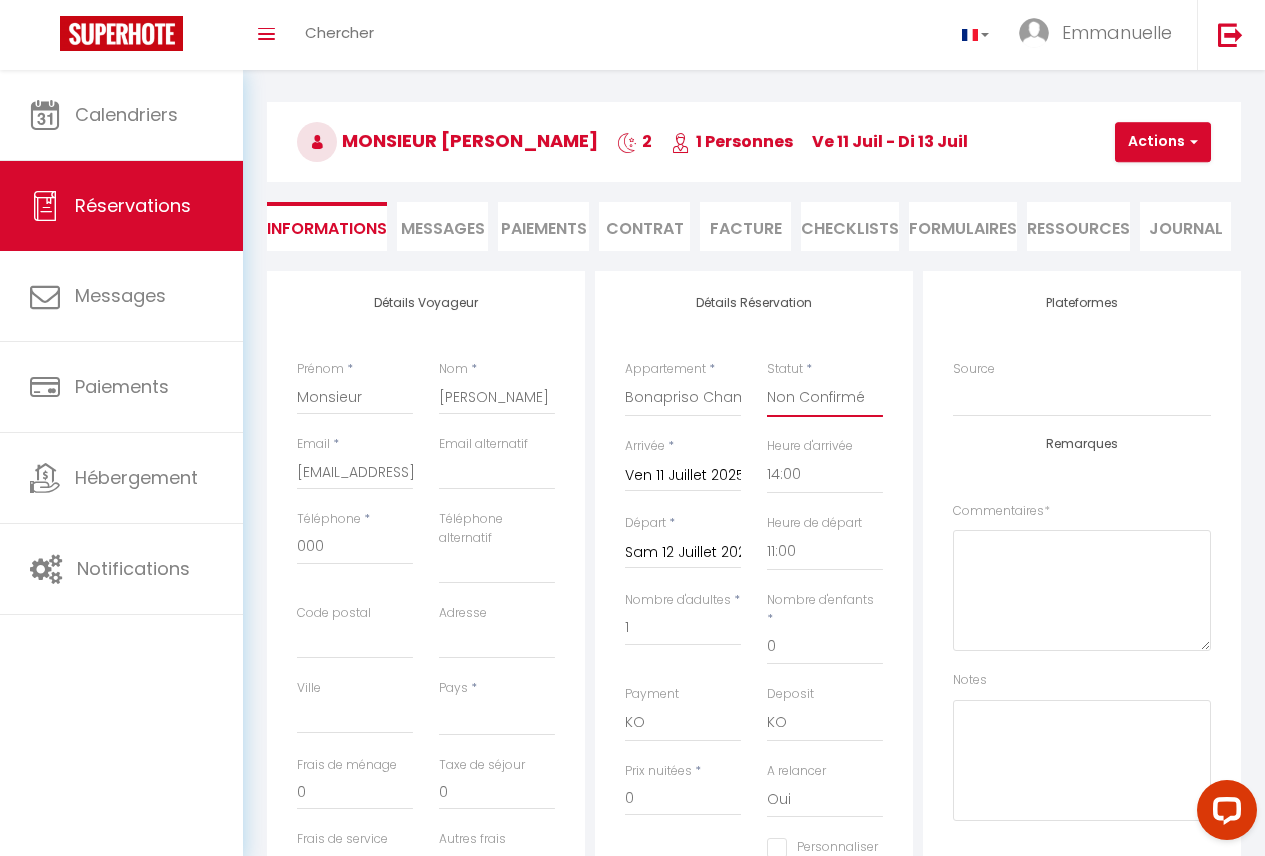 click on "Confirmé Non Confirmé [PERSON_NAME] par le voyageur No Show Request" at bounding box center (825, 398) 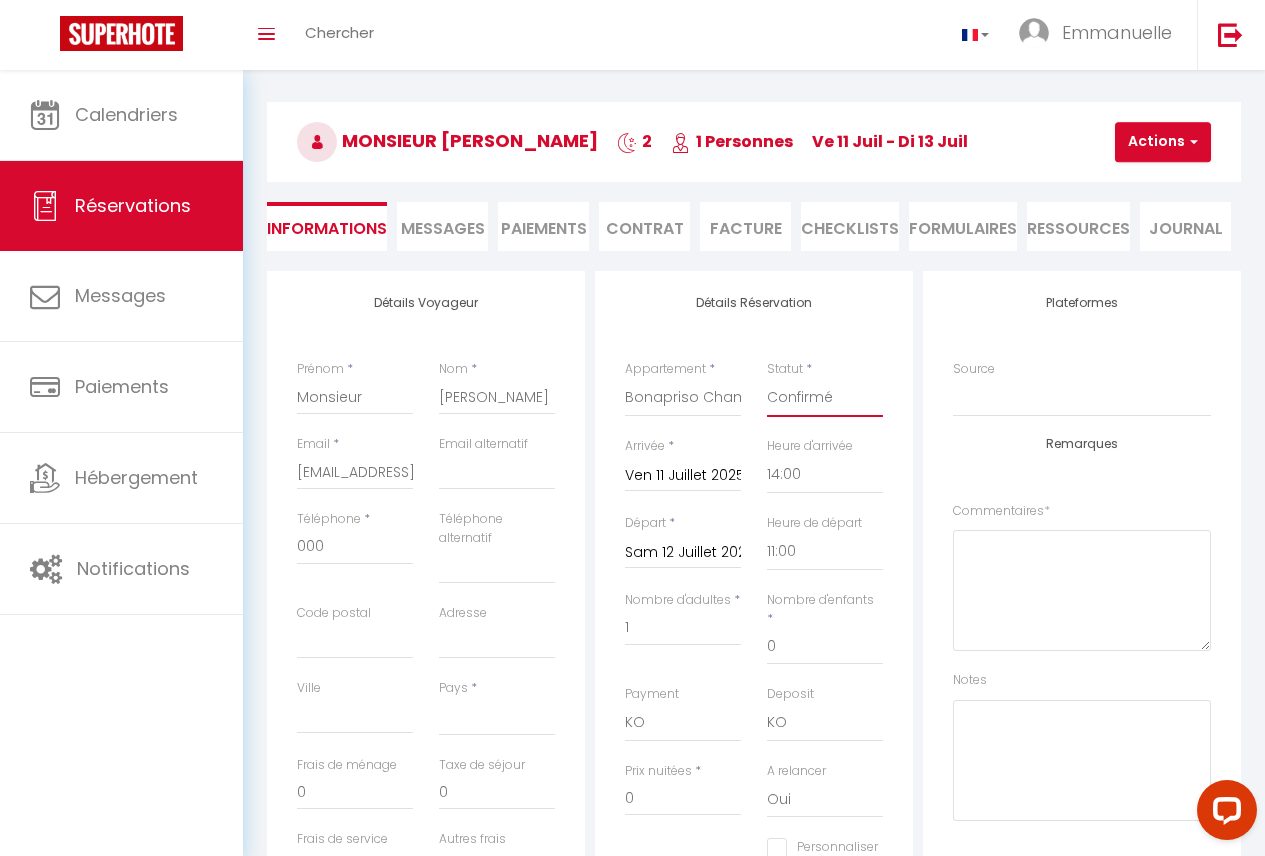 click on "Confirmé Non Confirmé [PERSON_NAME] par le voyageur No Show Request" at bounding box center (825, 398) 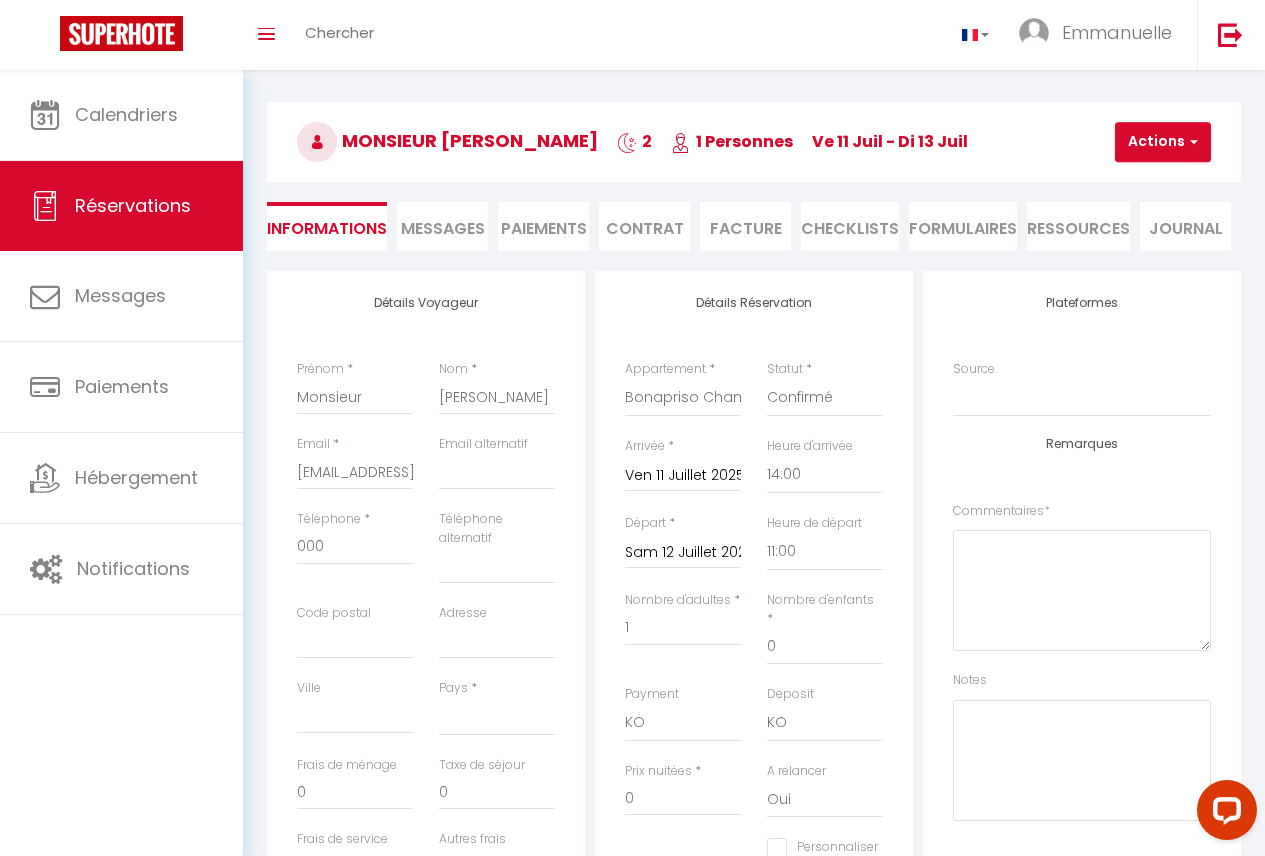 click on "Paiements" at bounding box center (543, 226) 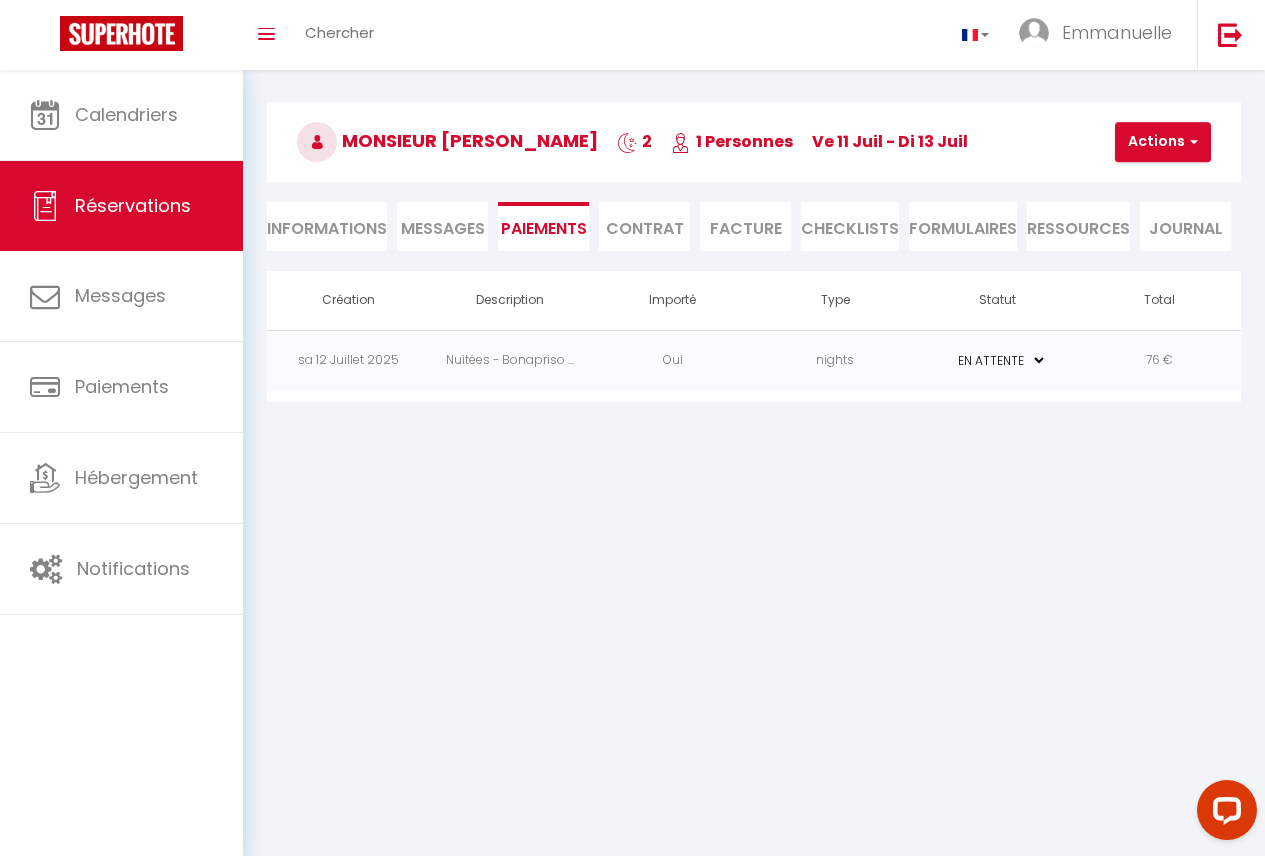click on "Informations" at bounding box center [327, 226] 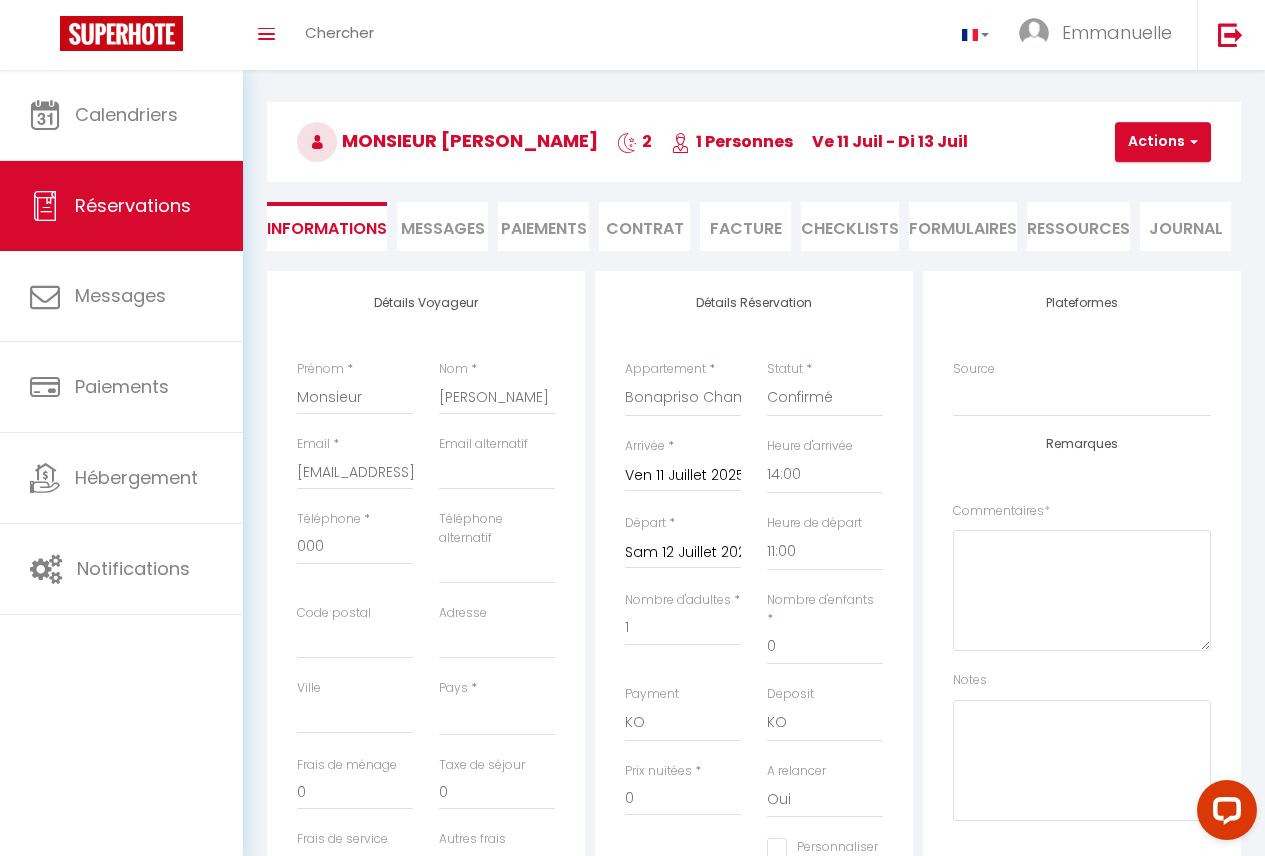 click on "Paiements" at bounding box center [543, 226] 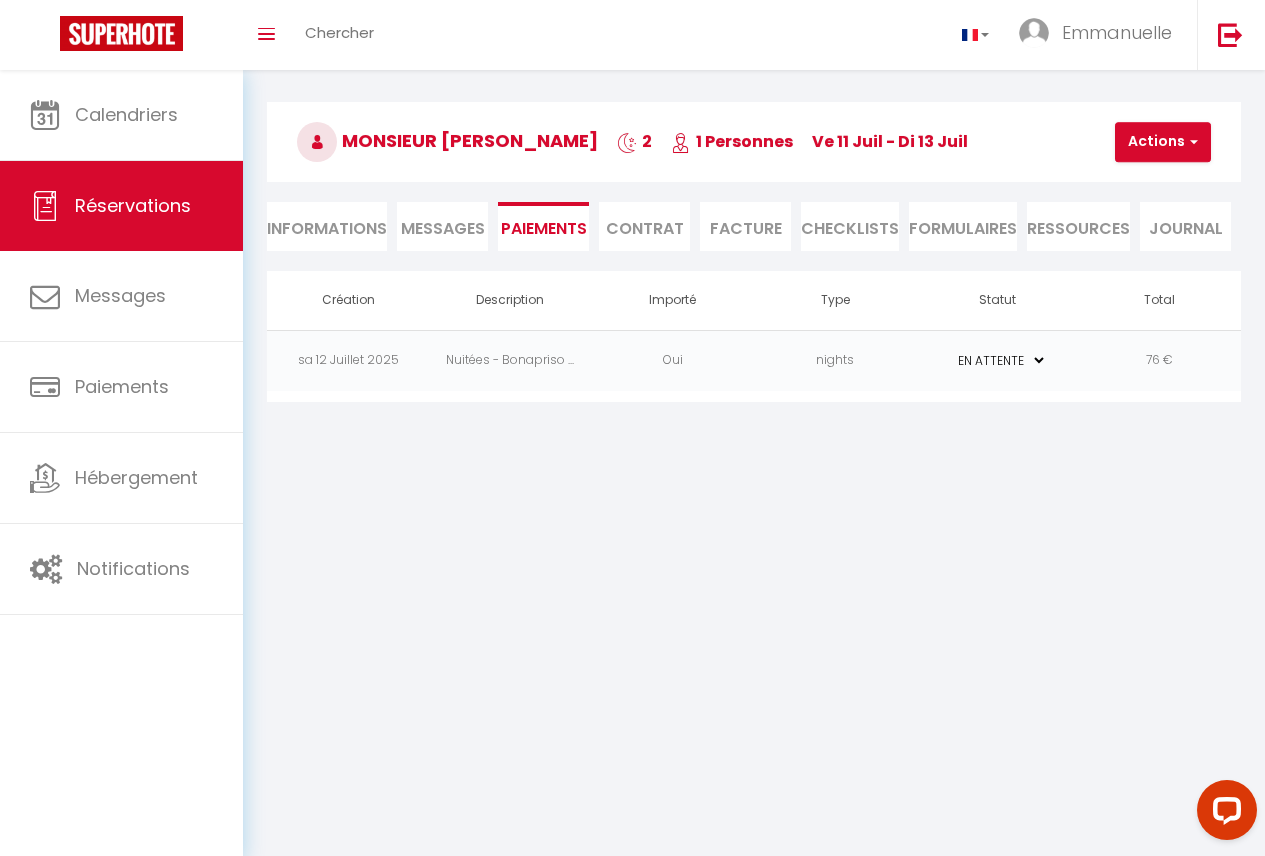 click on "Informations" at bounding box center [327, 226] 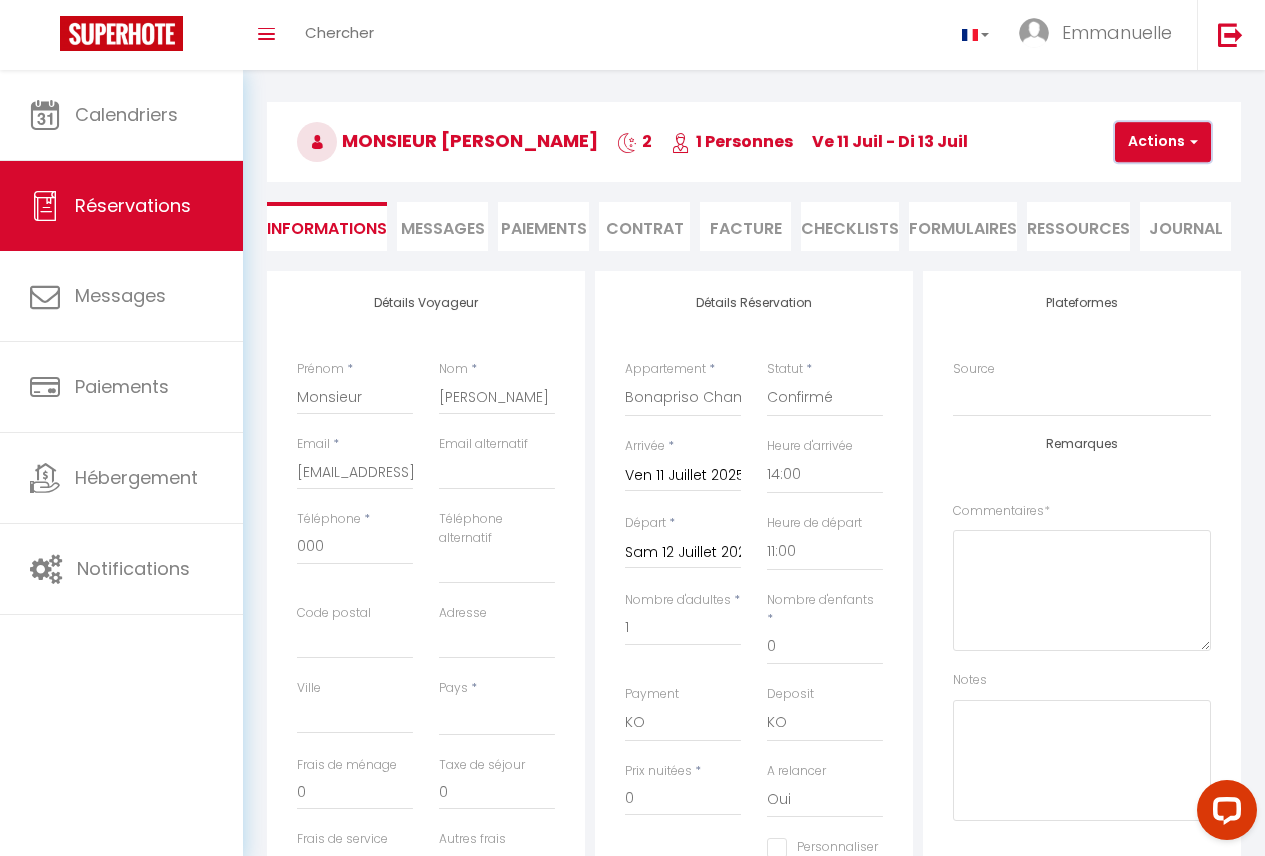 click on "Actions" at bounding box center (1163, 142) 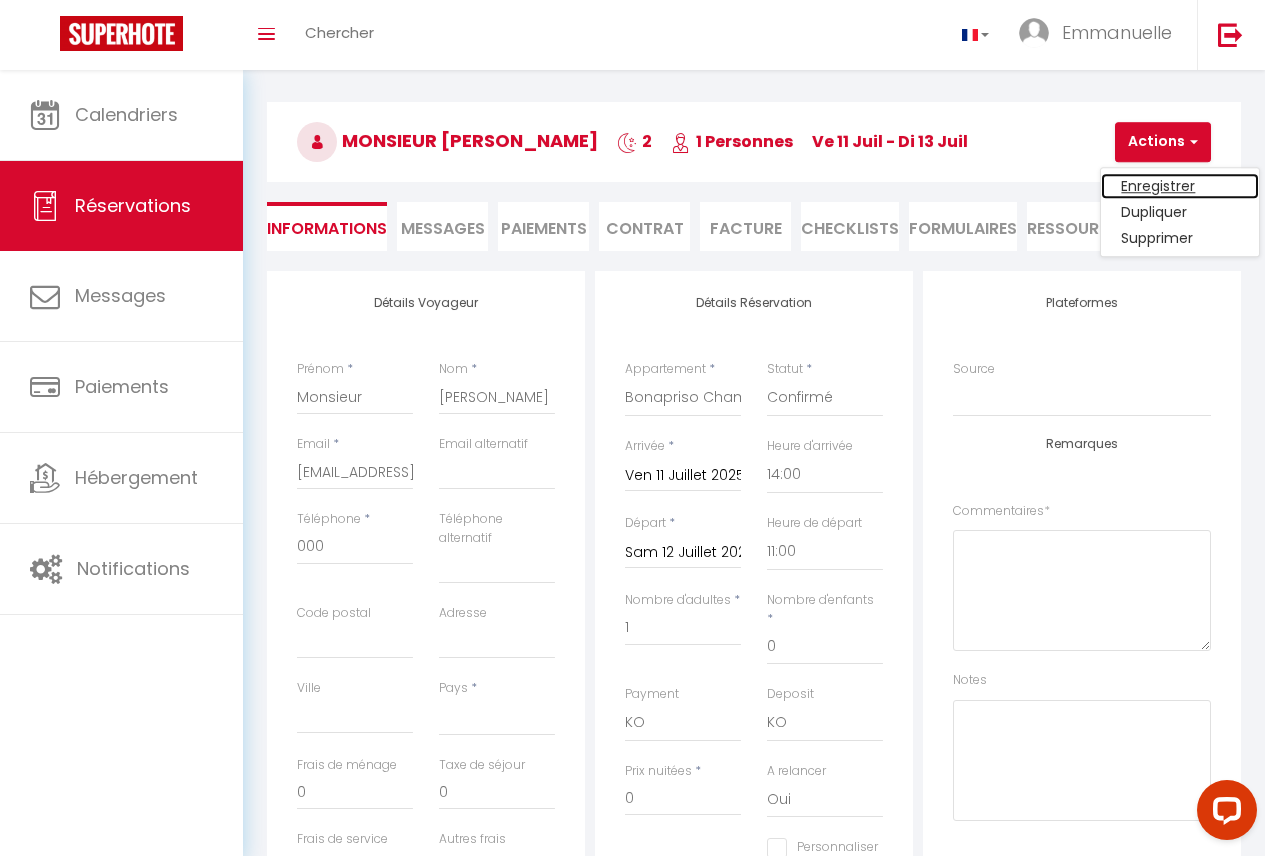 click on "Enregistrer" at bounding box center [1180, 186] 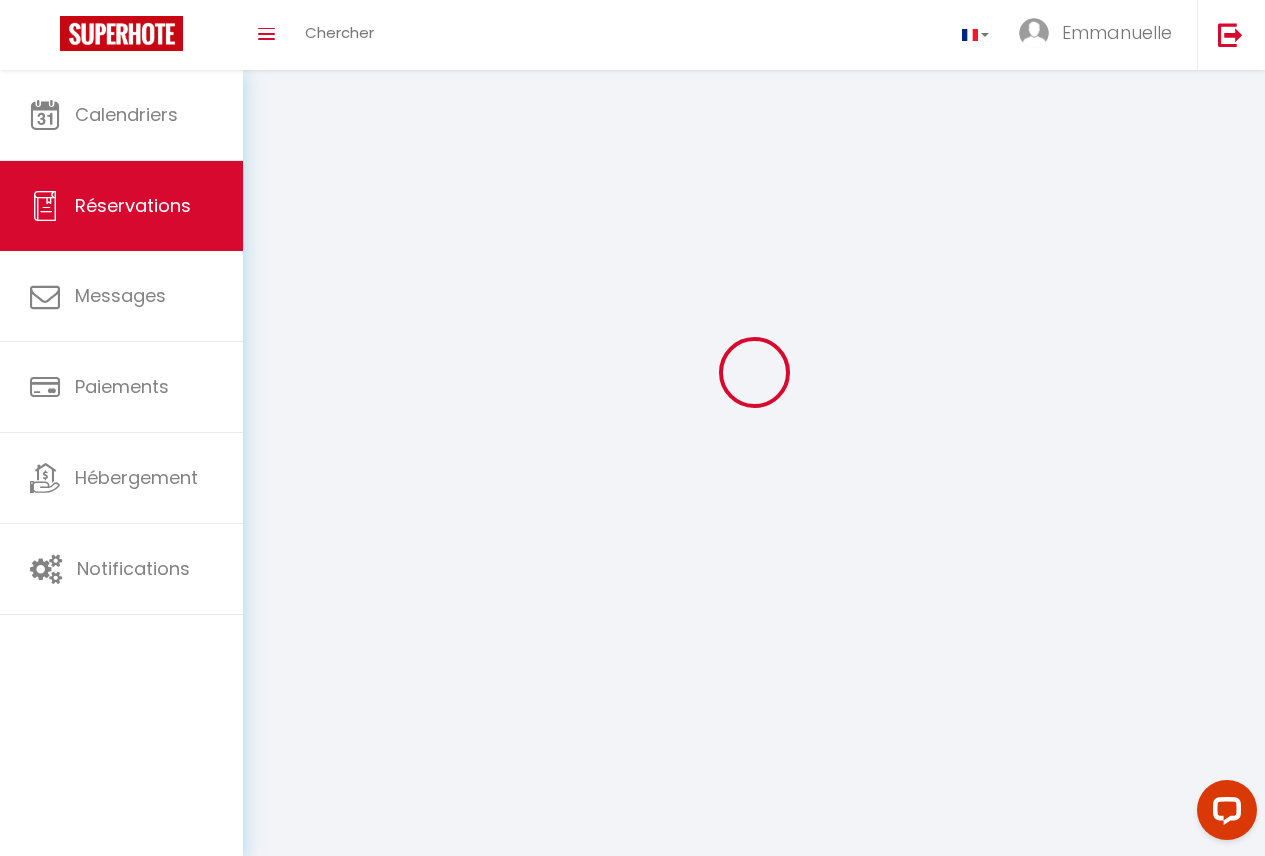 select on "not_cancelled" 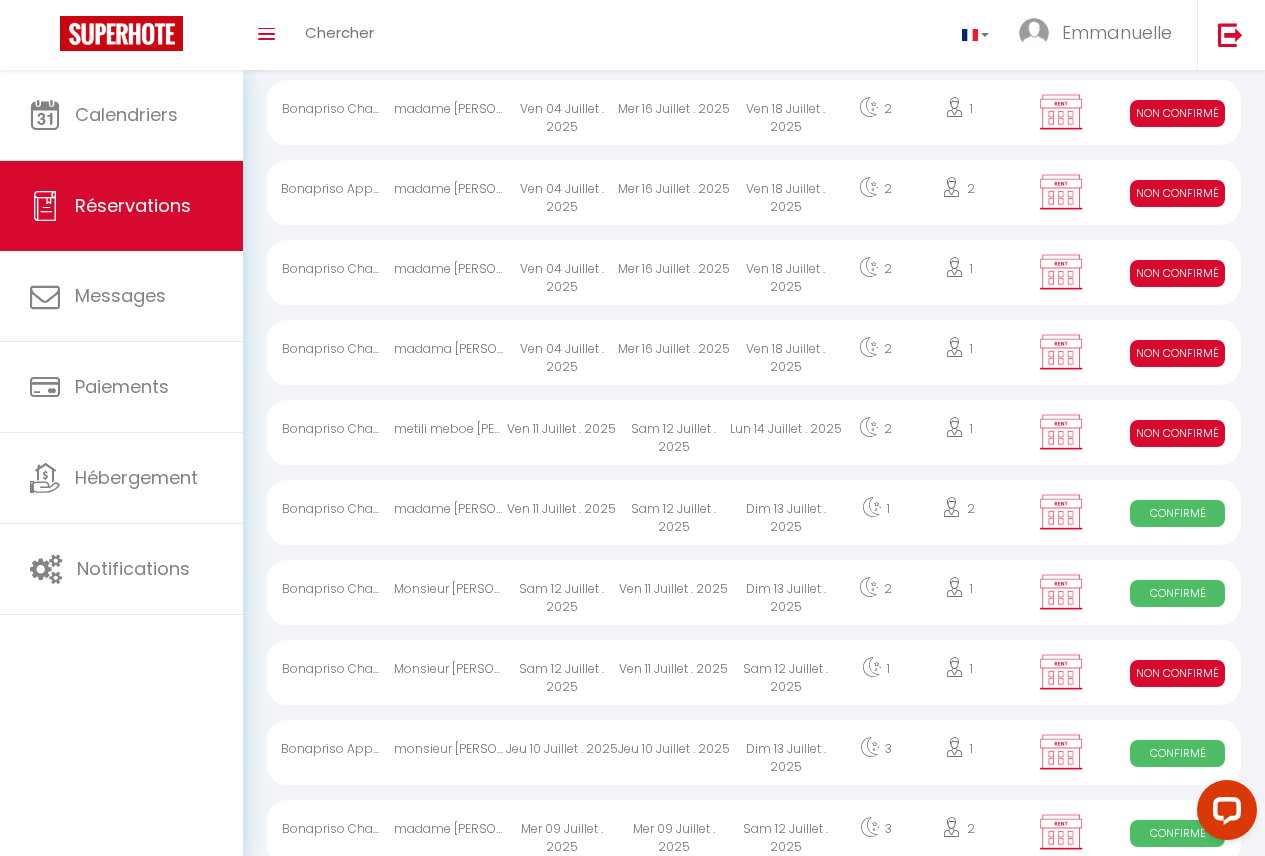 scroll, scrollTop: 239, scrollLeft: 0, axis: vertical 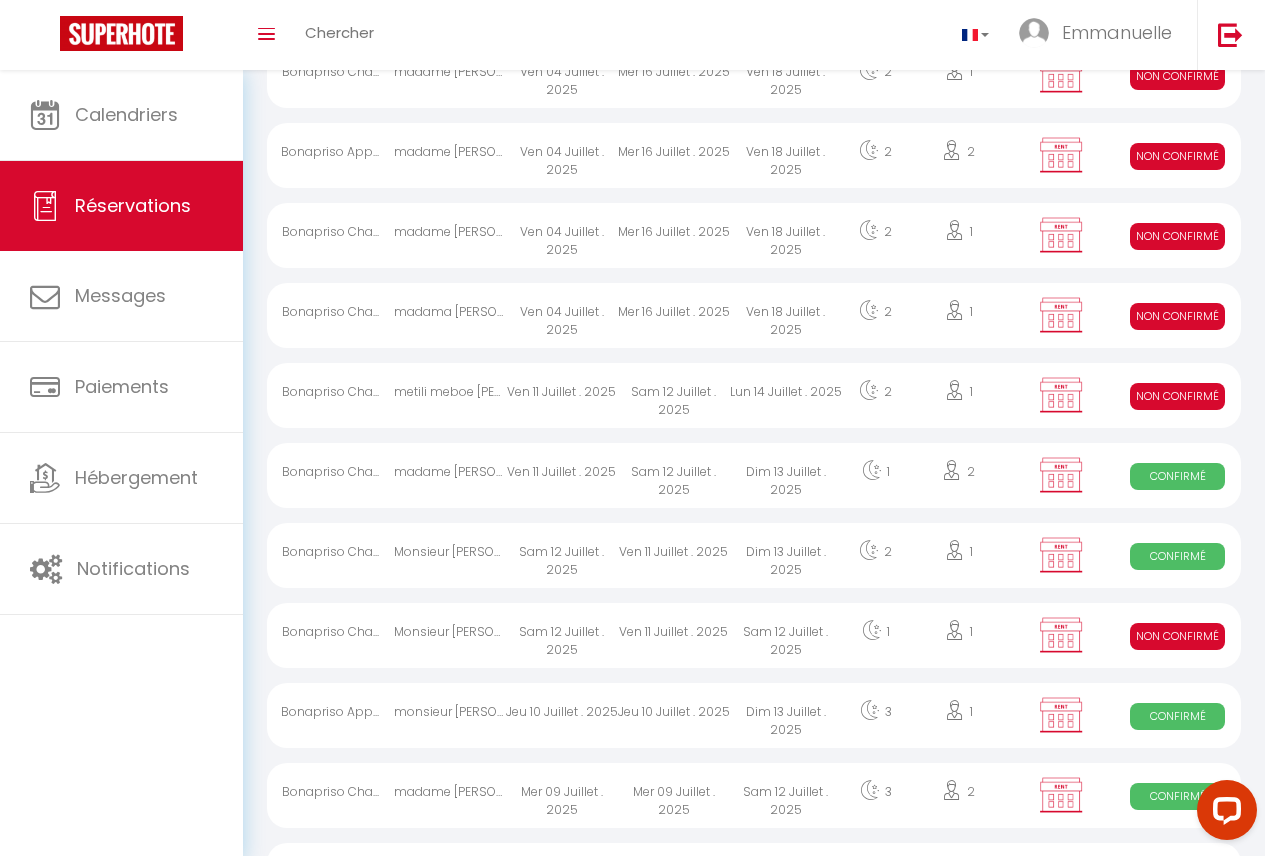 click on "1" at bounding box center [876, 635] 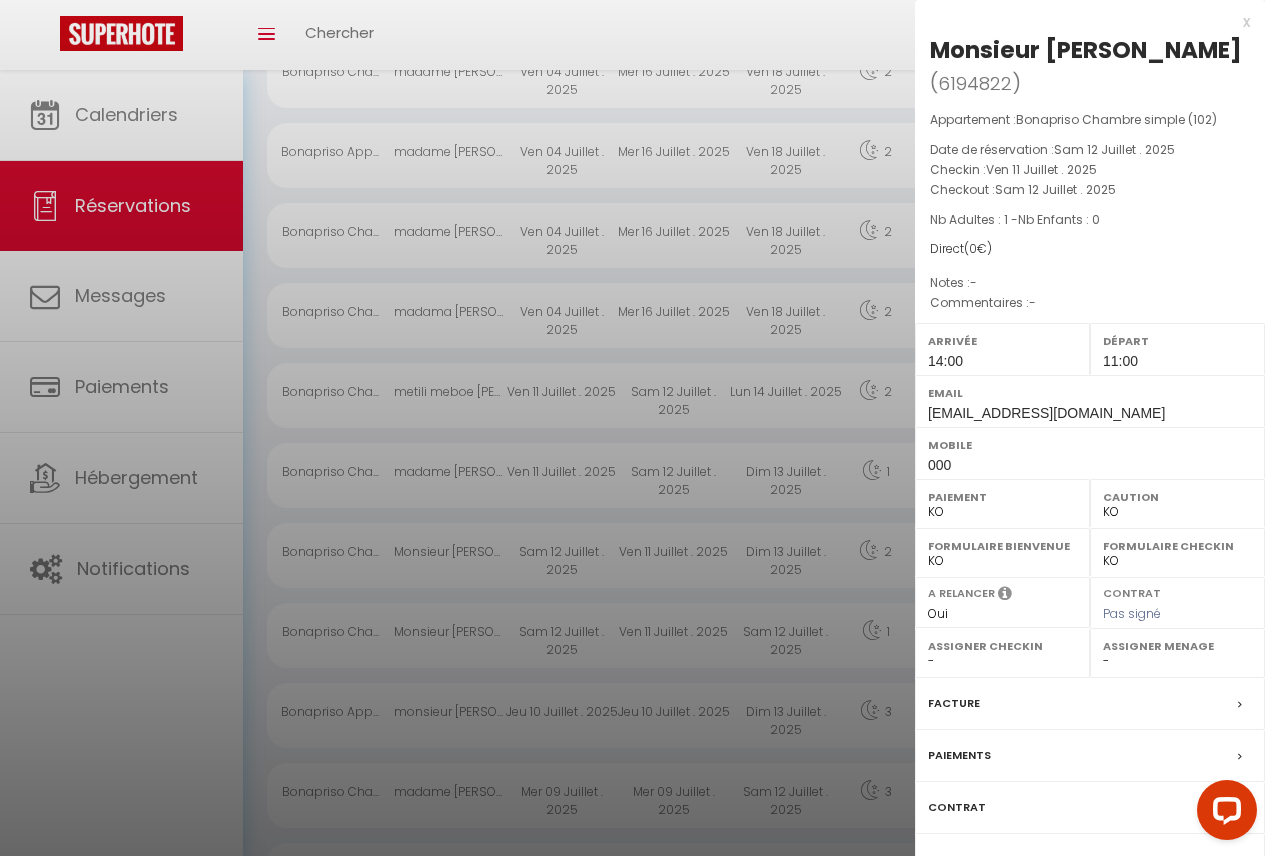 click on "Paiements" at bounding box center [1090, 756] 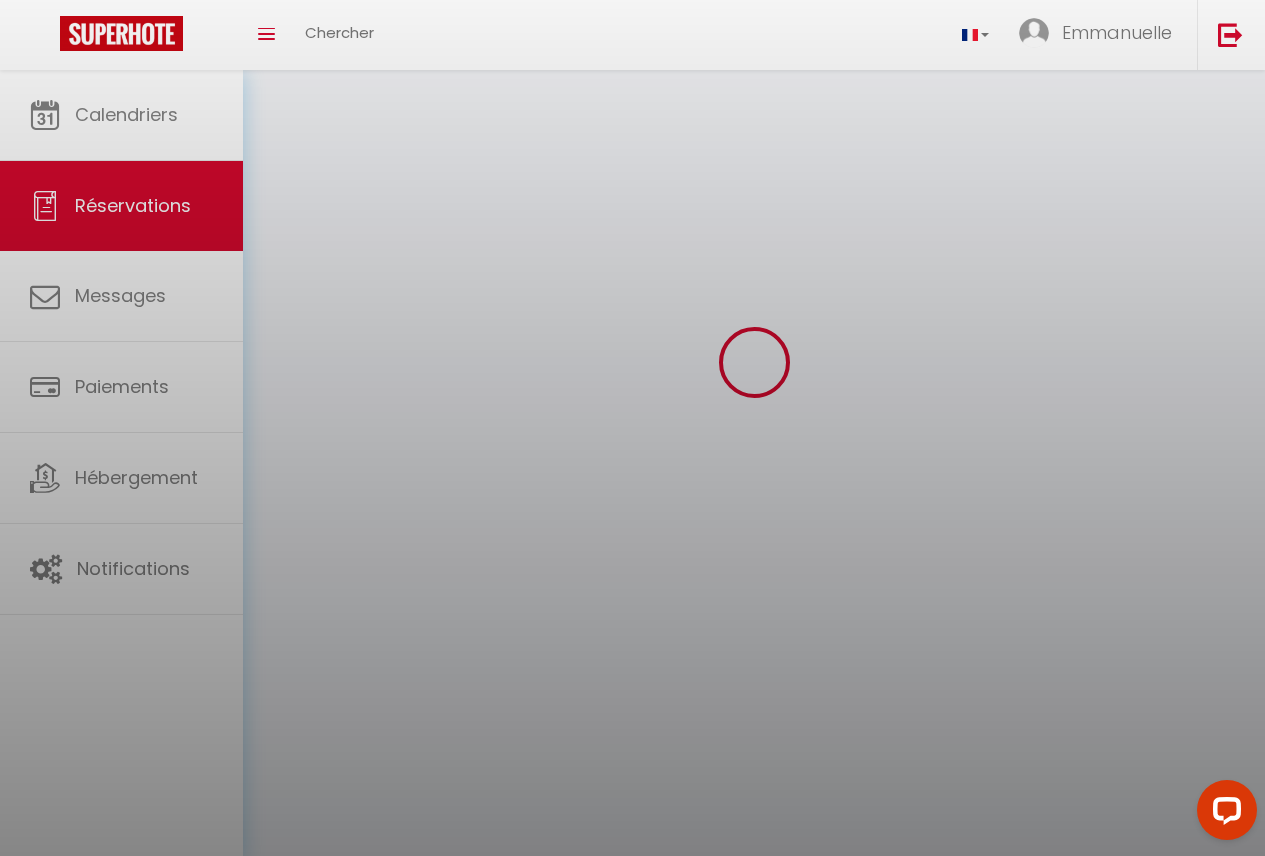 scroll, scrollTop: 0, scrollLeft: 0, axis: both 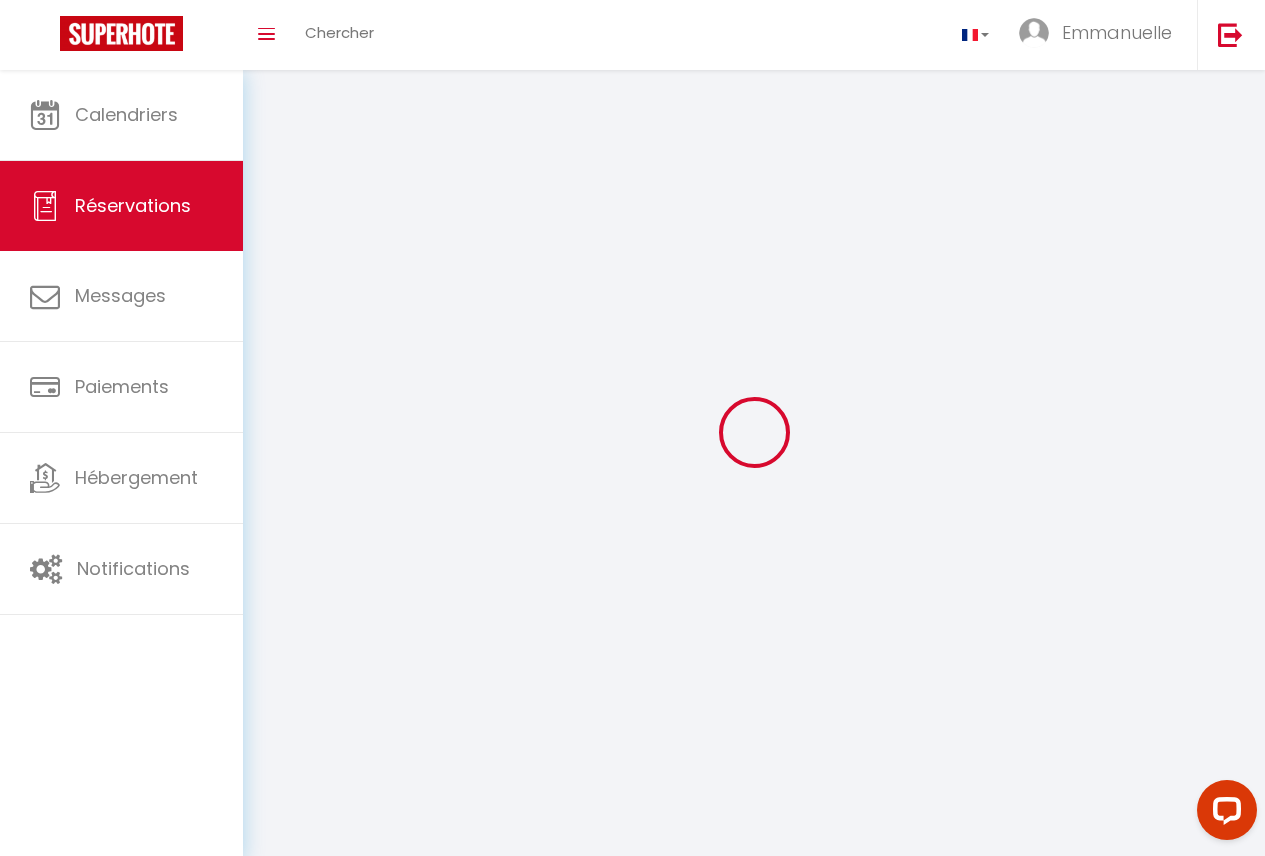 select 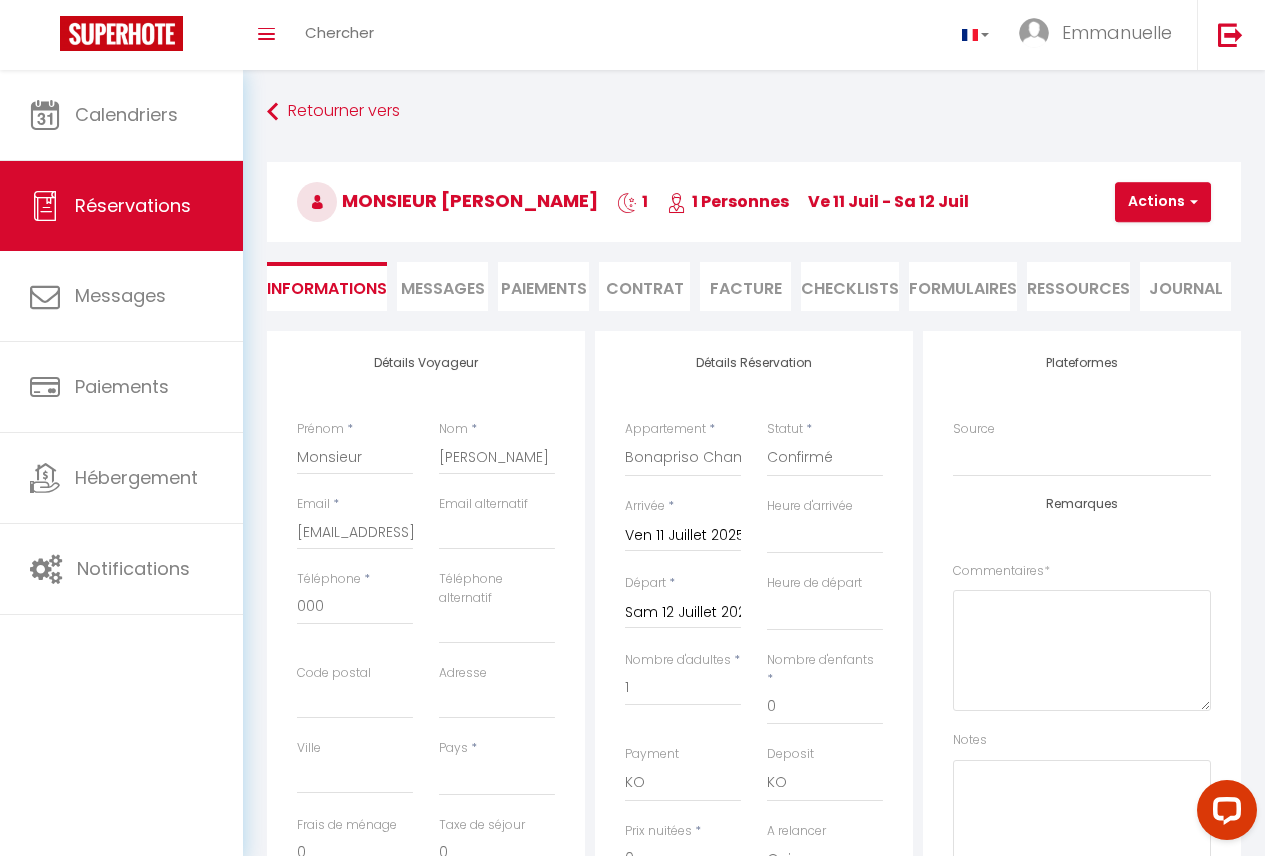 select 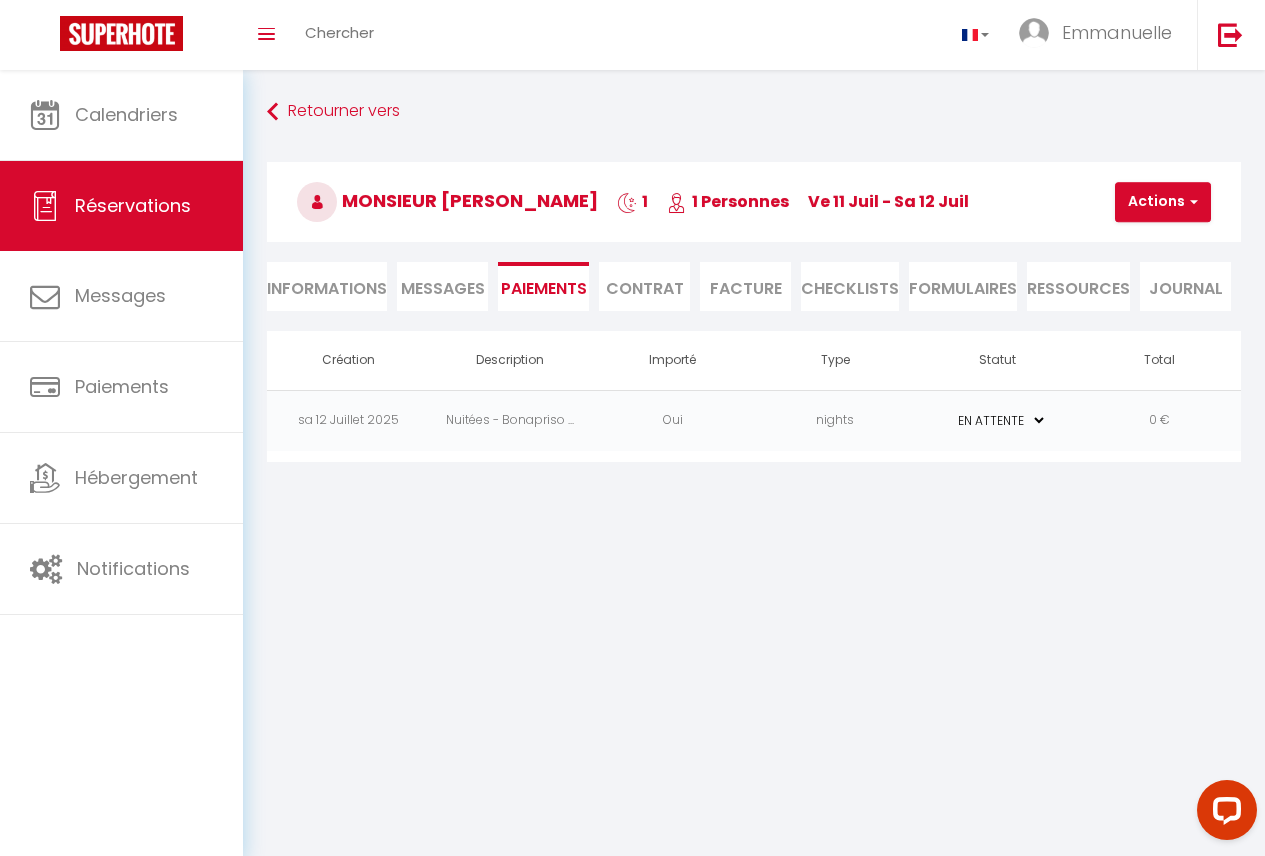 click on "PAYÉ   EN ATTENTE" at bounding box center (997, 420) 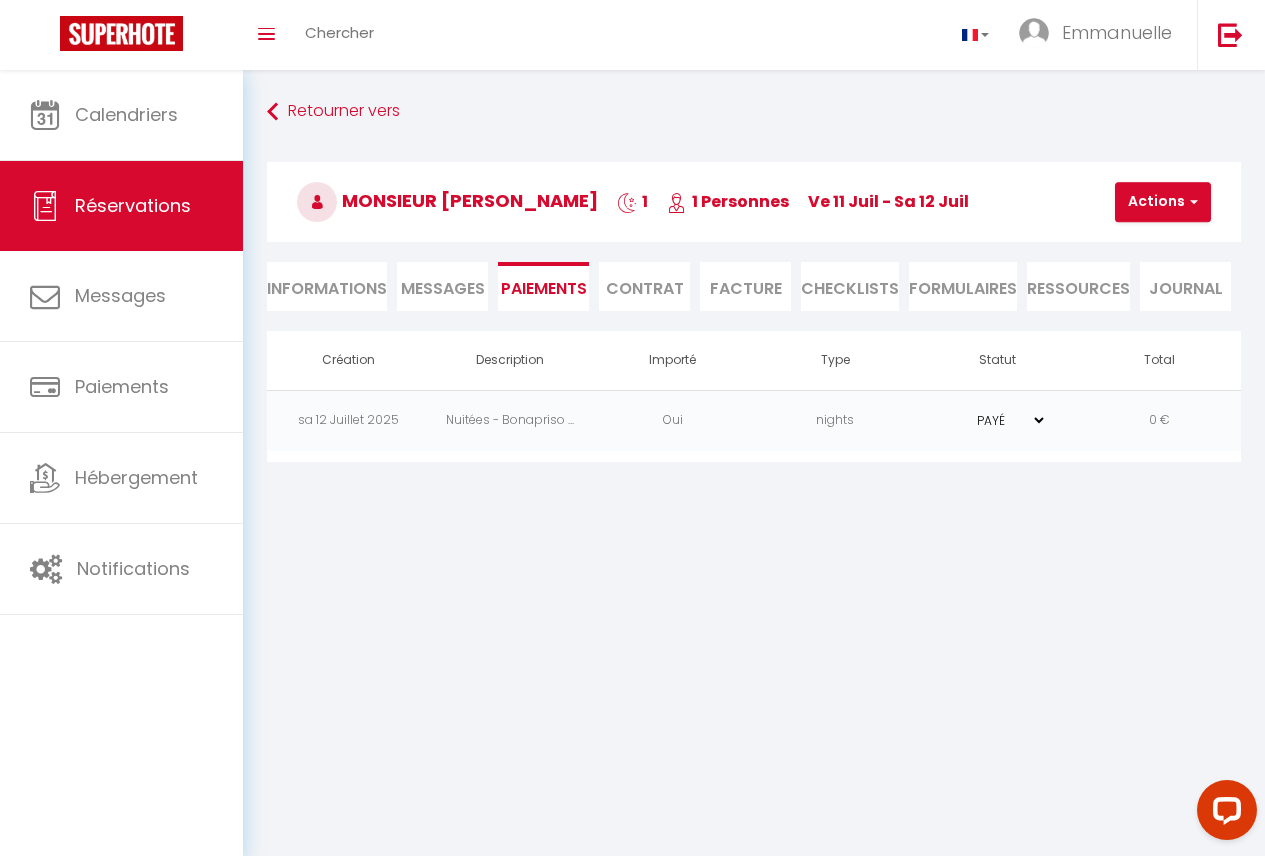 click on "PAYÉ   EN ATTENTE" at bounding box center (997, 420) 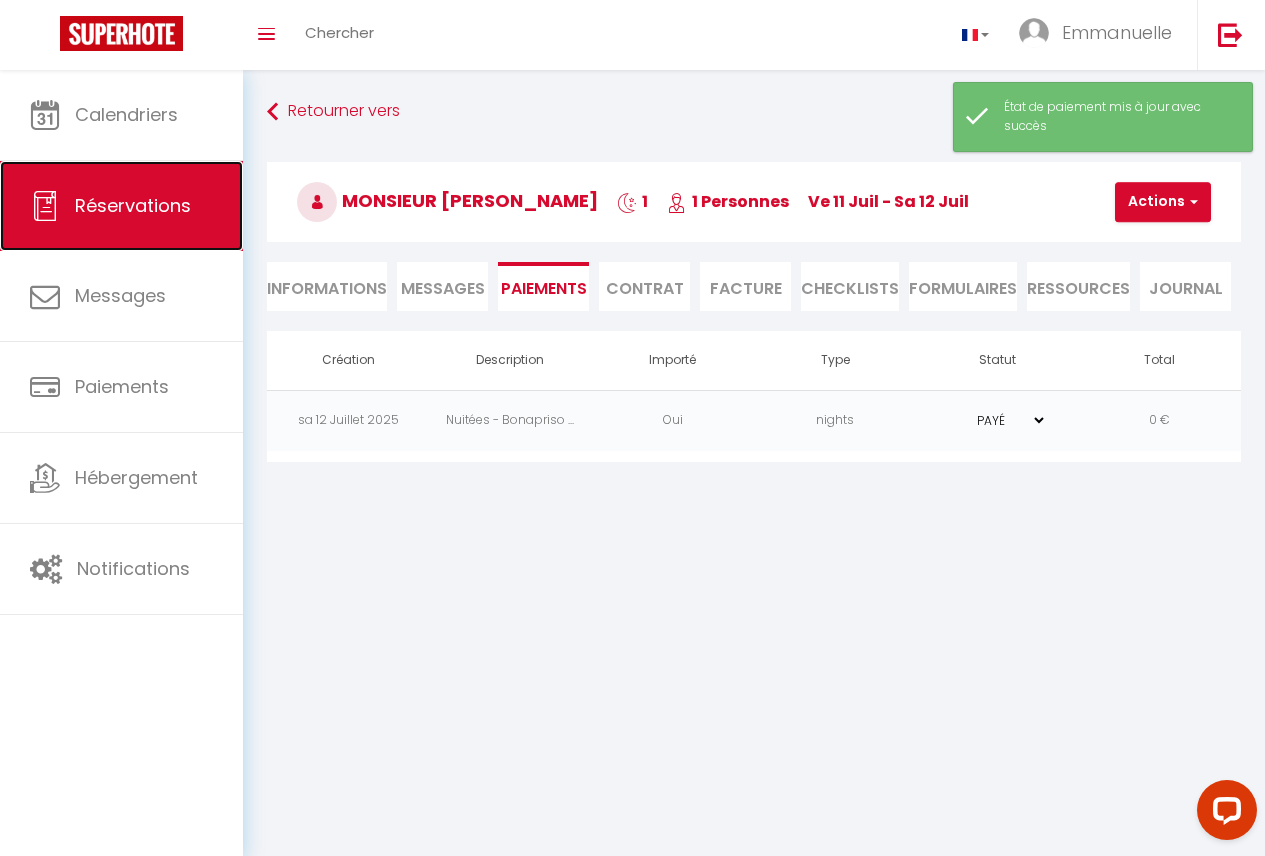 click on "Réservations" at bounding box center (121, 206) 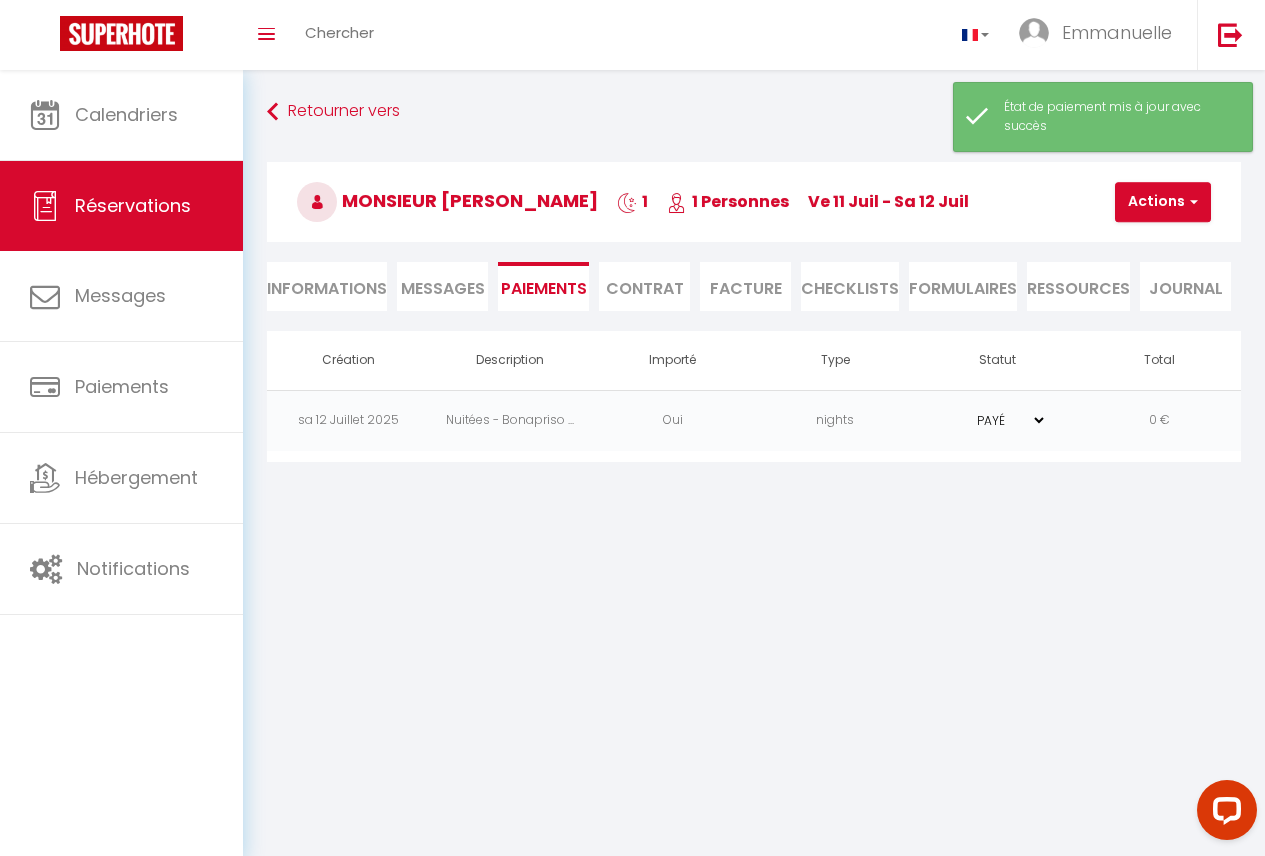 select on "not_cancelled" 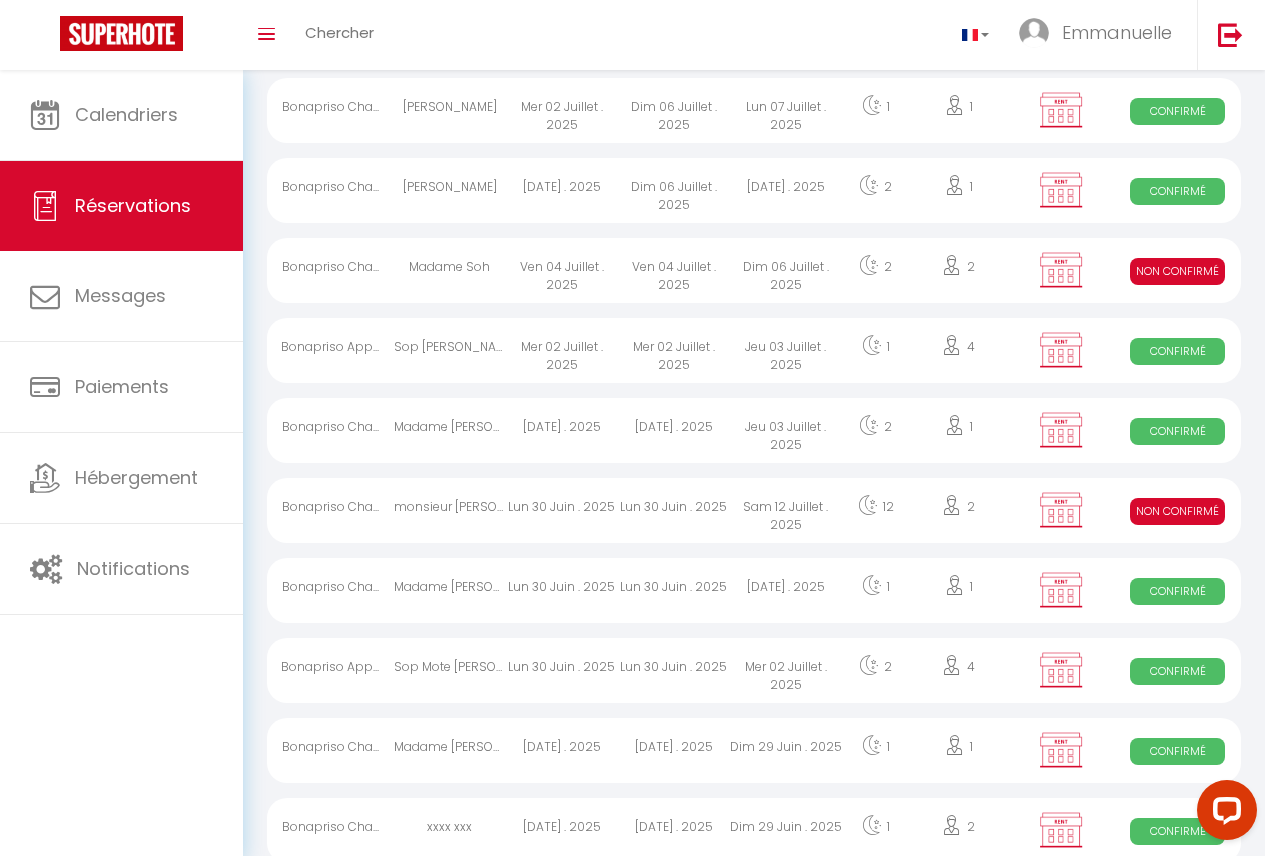 scroll, scrollTop: 1014, scrollLeft: 0, axis: vertical 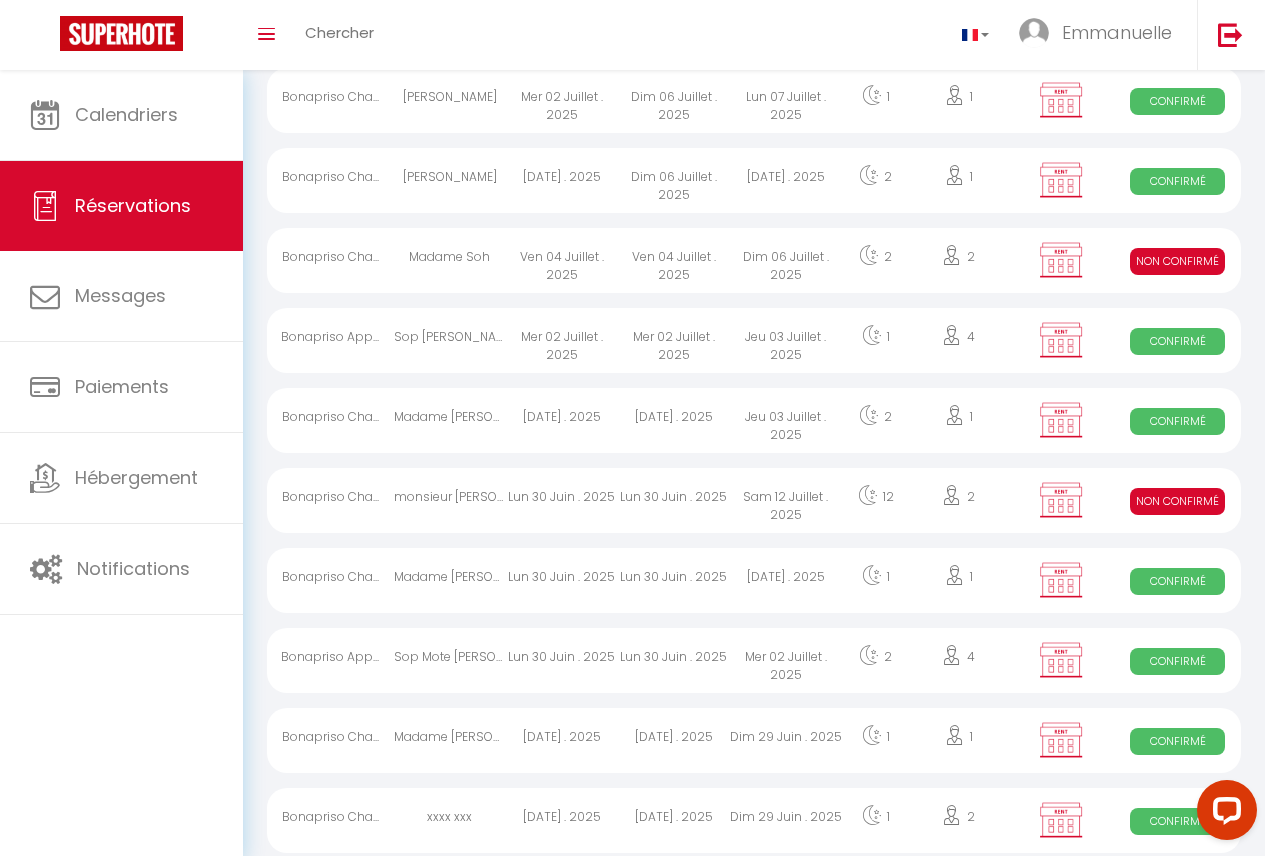 click on "Sam 12 Juillet . 2025" at bounding box center [786, 500] 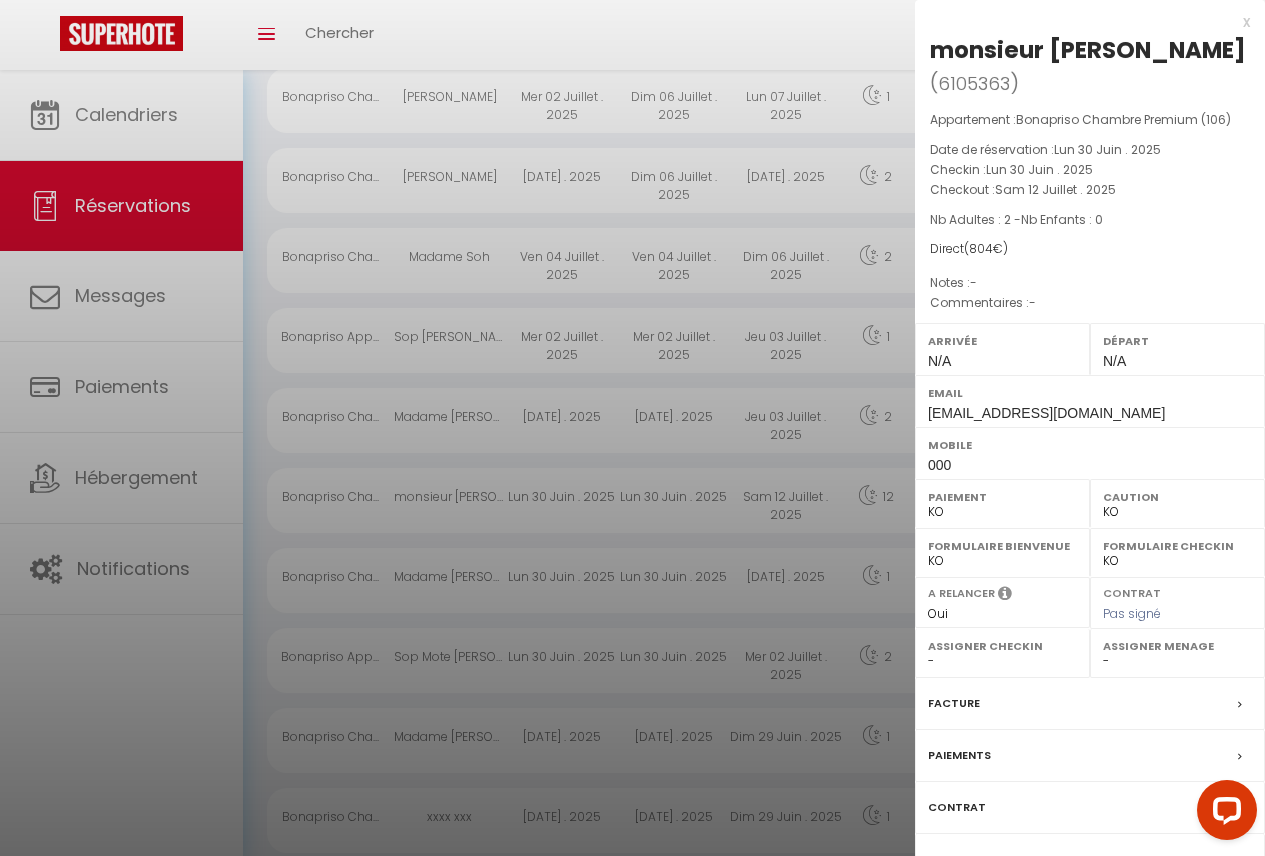 click on "Paiements" at bounding box center [1090, 756] 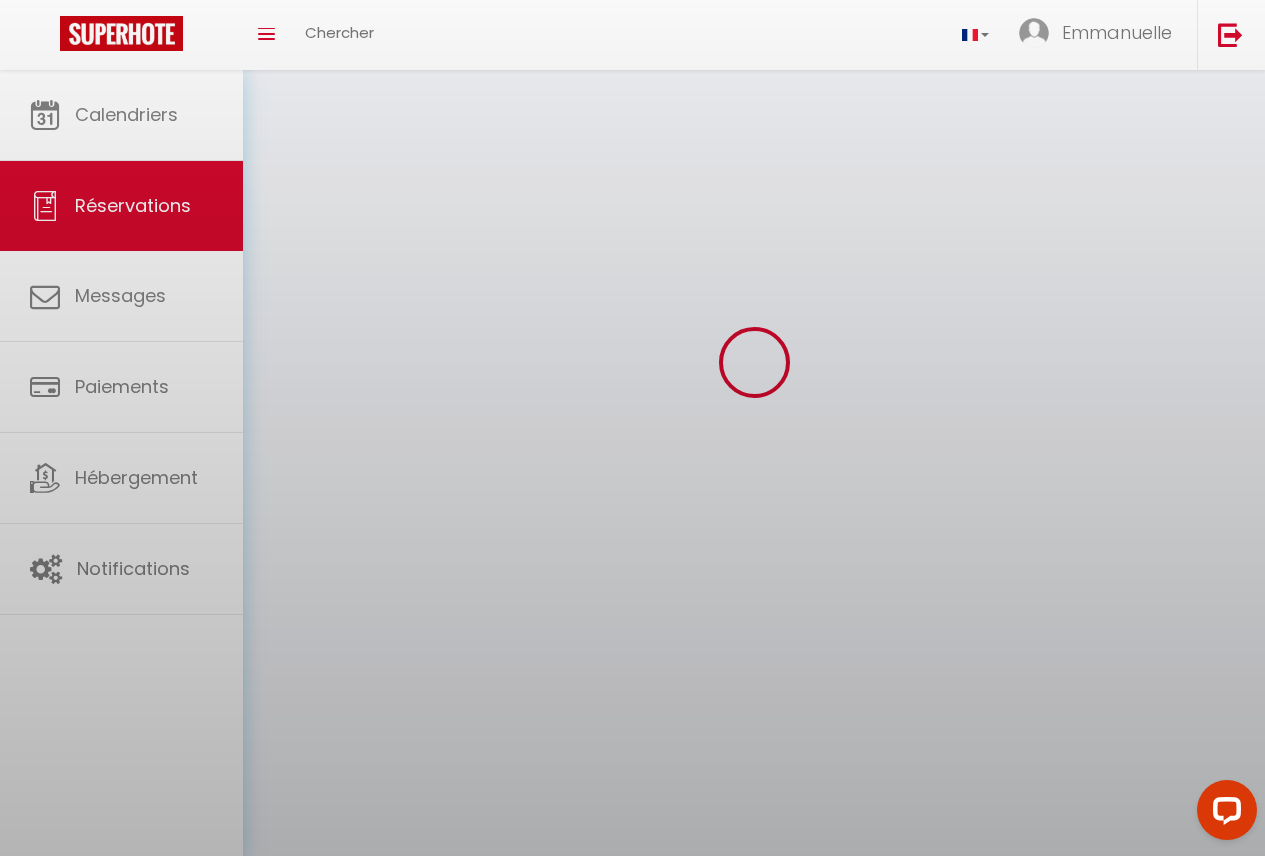 scroll, scrollTop: 0, scrollLeft: 0, axis: both 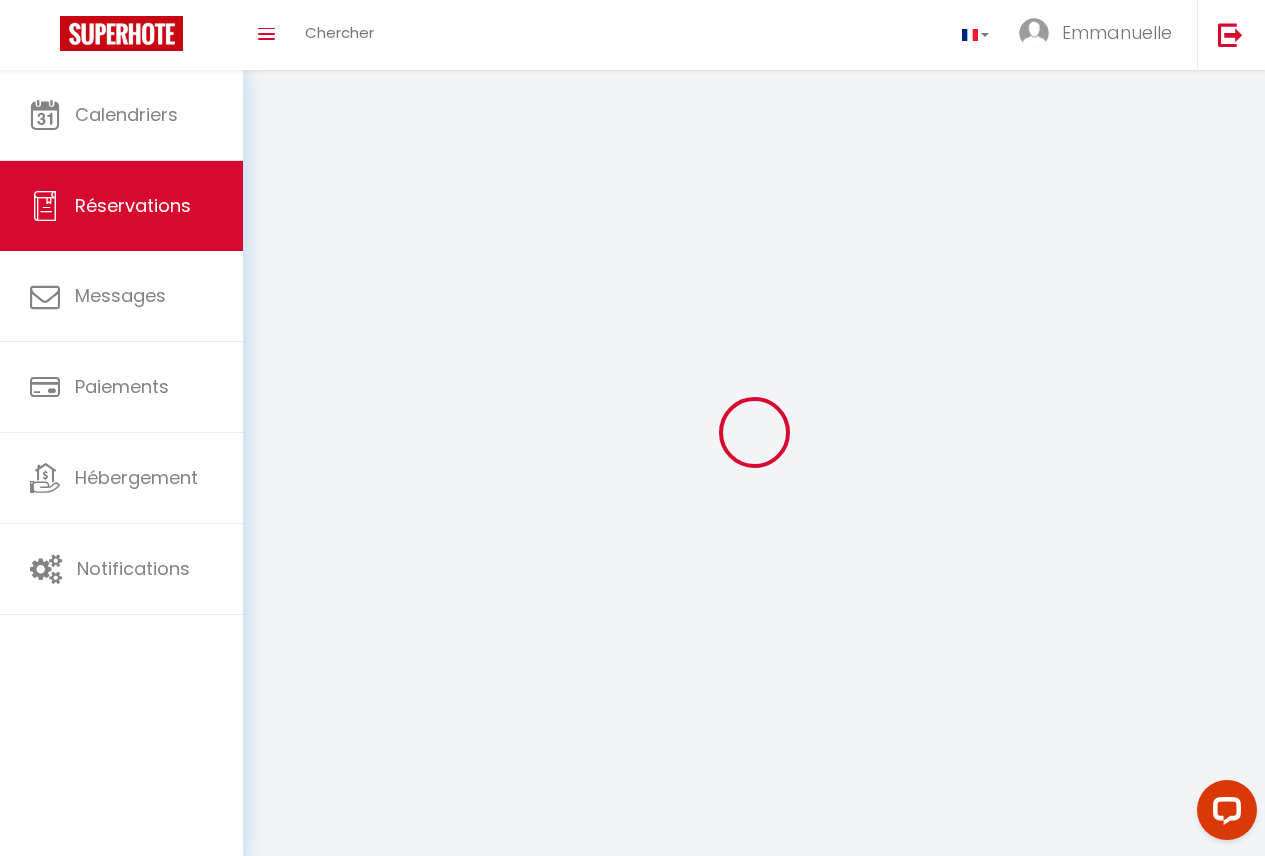 select on "0" 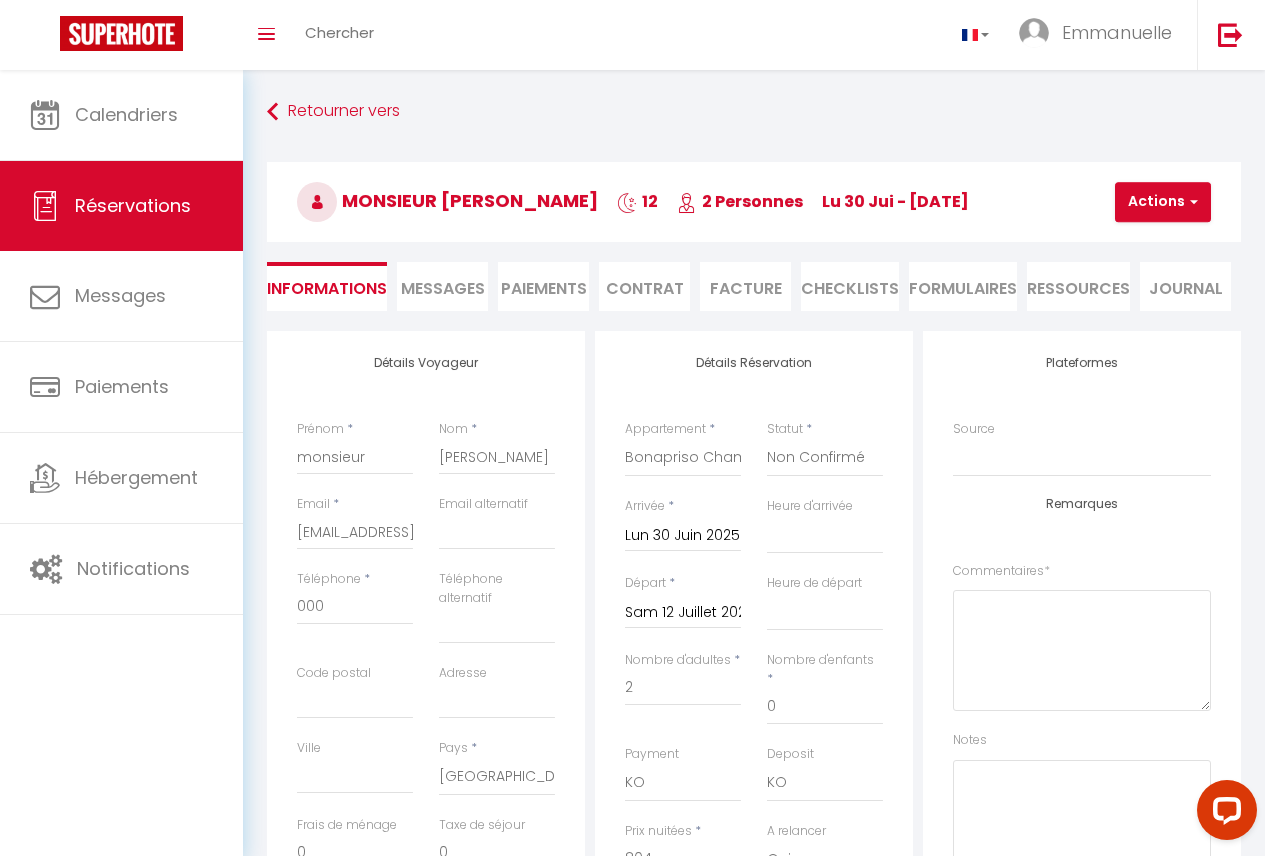 select 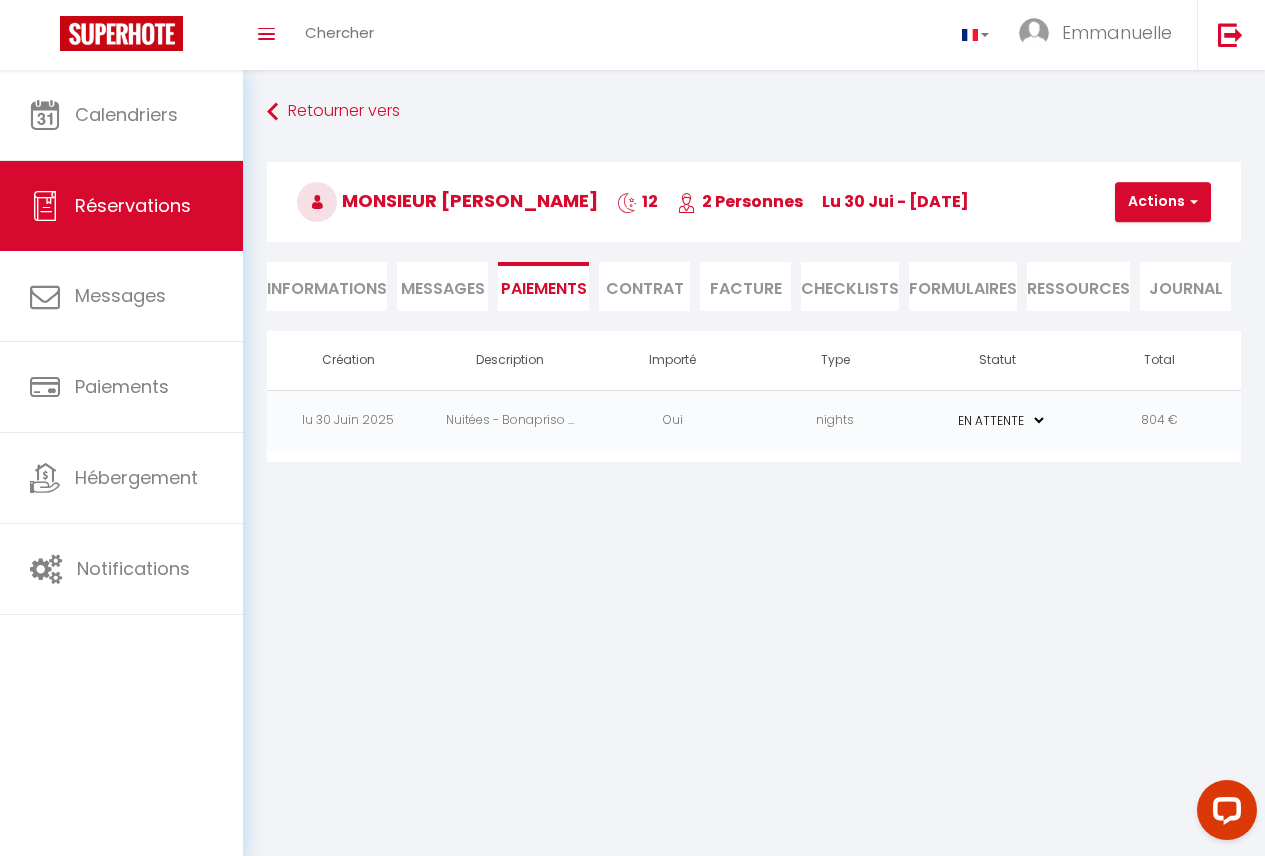 click on "Informations" at bounding box center [327, 286] 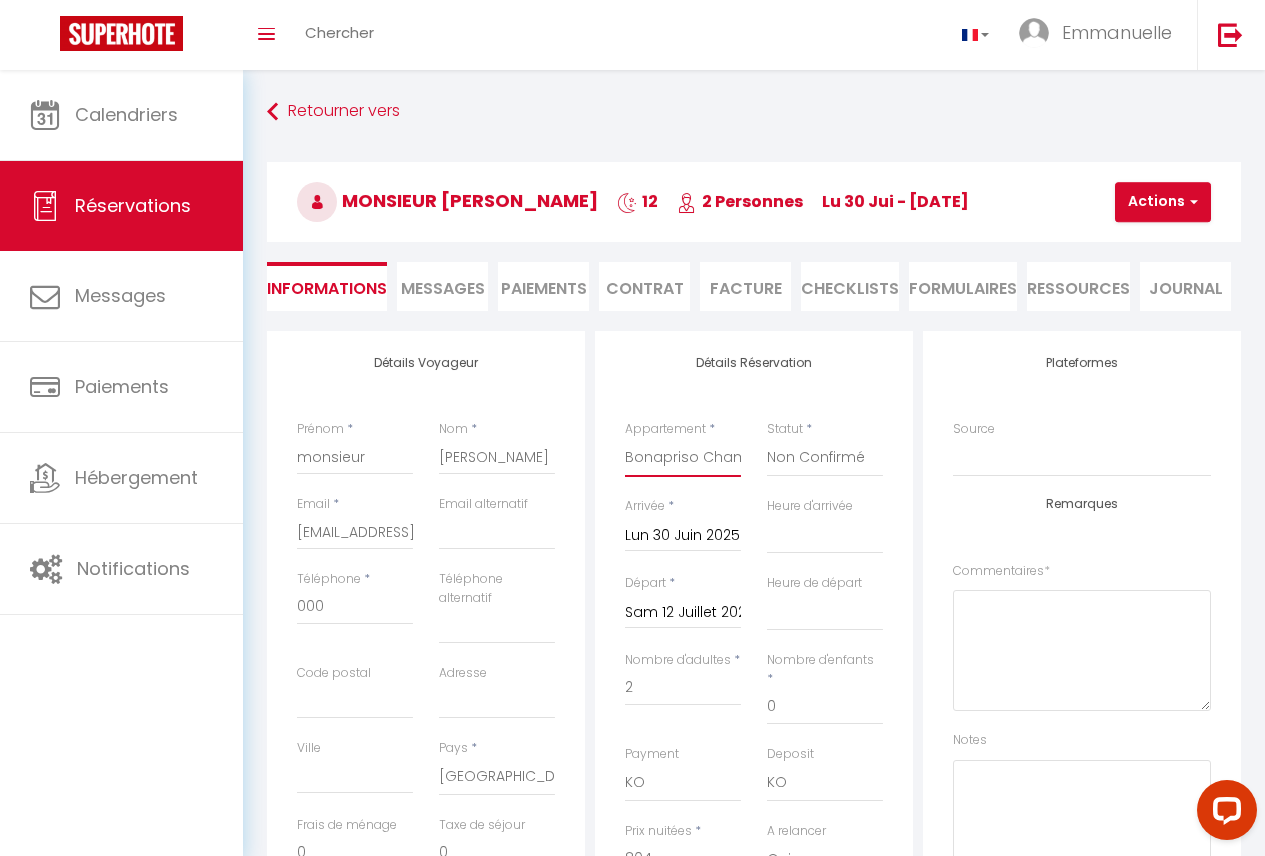 click on "Bonapriso Appartement 2 chambres (201) Bonapriso Appartement 1 chambre (202) Bonapriso Chambre moderne (101) Bonapriso Chambre Premium (106) Bonapriso Appartement 1 Chambre (203) Bonapriso Chambre simple (104) Bonapriso Chambre simple (102) Bonapriso Chambre/ kitchenette (103) Bonapriso Chambre simple (105) 103 · Bonapriso Chambre/ Kitchenette 103" at bounding box center [683, 458] 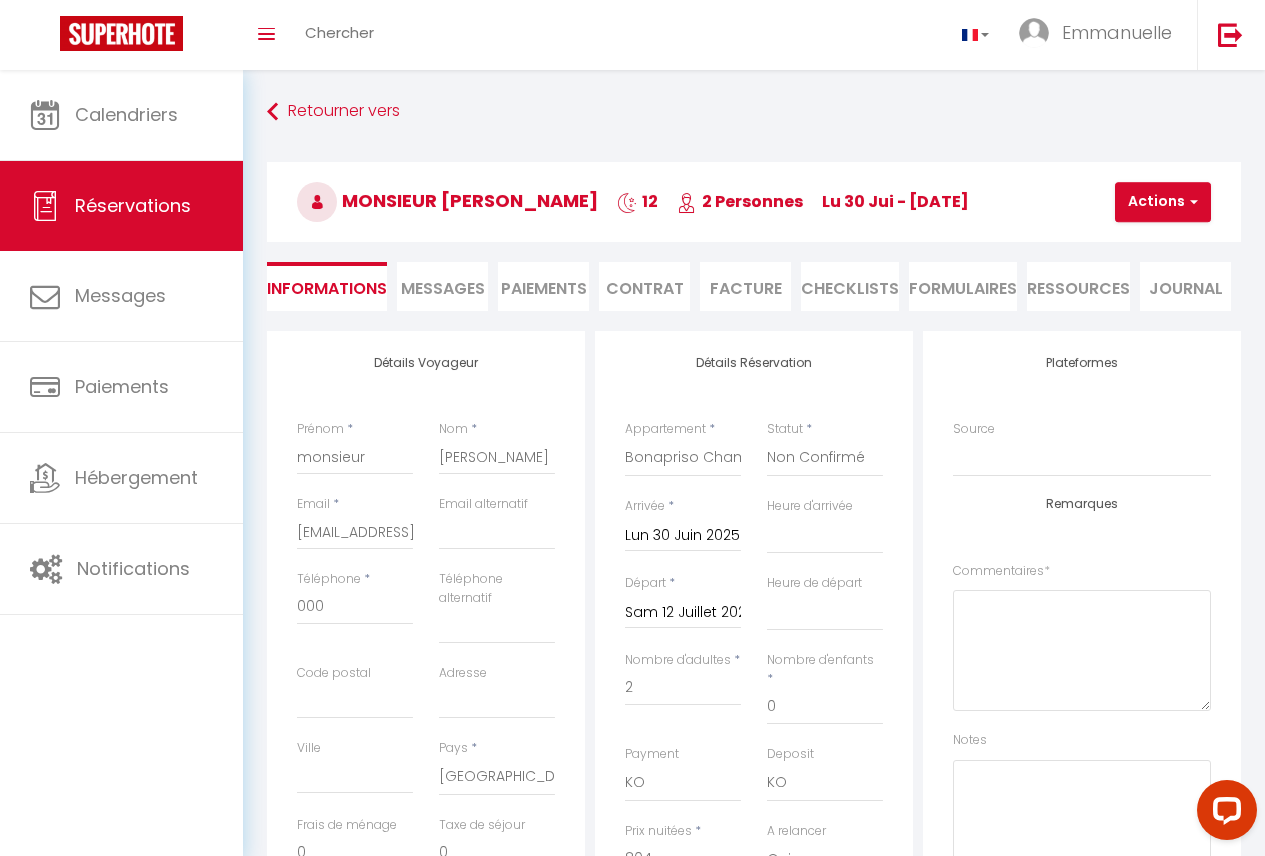 click on "Appartement" at bounding box center (665, 429) 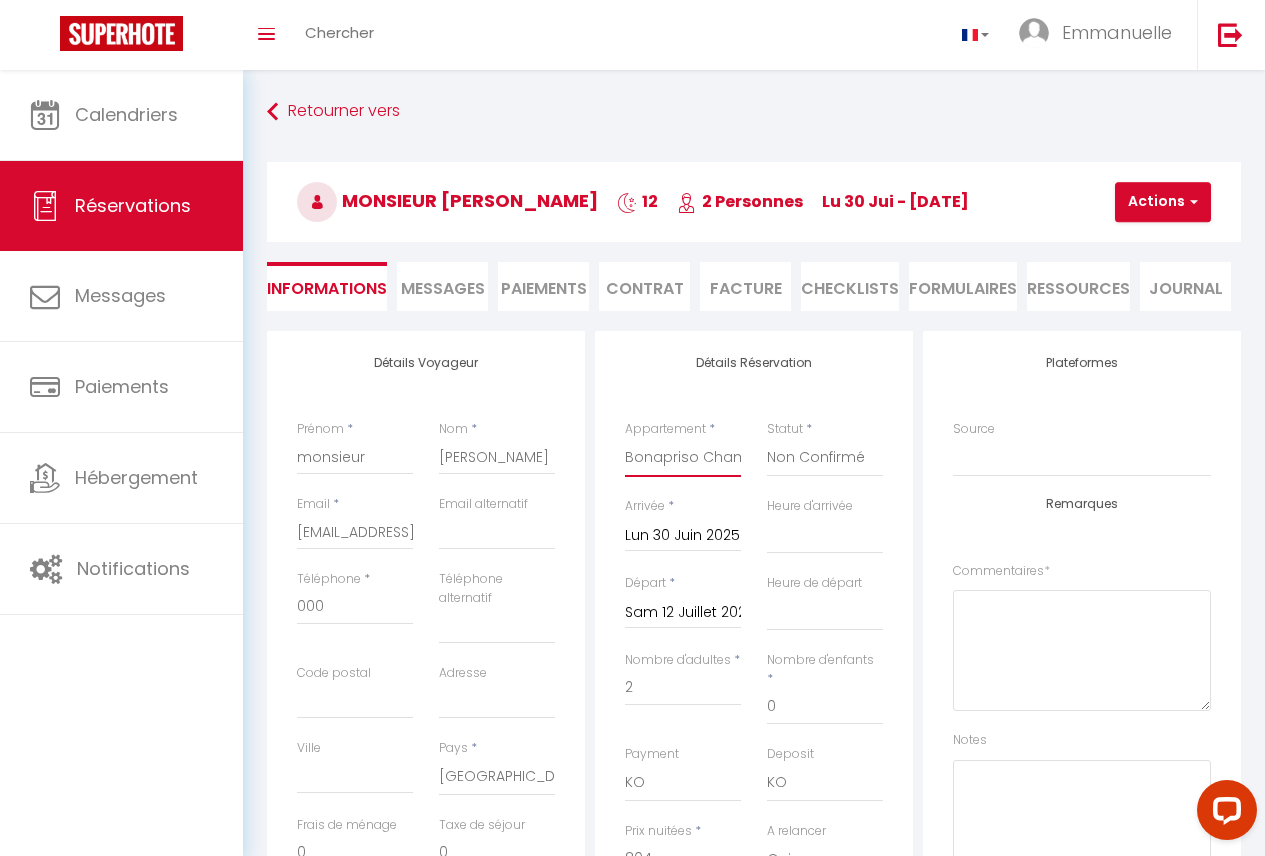 click on "Bonapriso Appartement 2 chambres (201) Bonapriso Appartement 1 chambre (202) Bonapriso Chambre moderne (101) Bonapriso Chambre Premium (106) Bonapriso Appartement 1 Chambre (203) Bonapriso Chambre simple (104) Bonapriso Chambre simple (102) Bonapriso Chambre/ kitchenette (103) Bonapriso Chambre simple (105) 103 · Bonapriso Chambre/ Kitchenette 103" at bounding box center (683, 458) 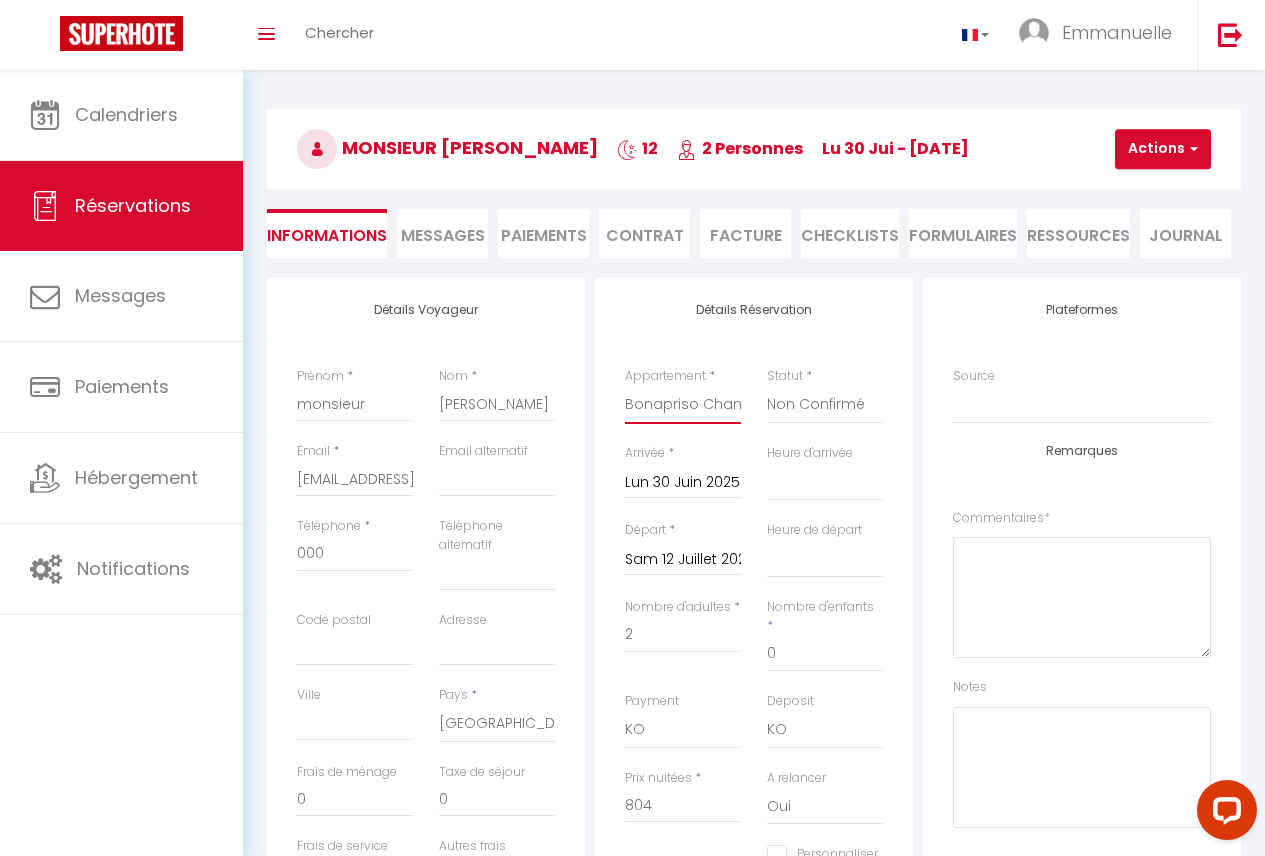 scroll, scrollTop: 62, scrollLeft: 0, axis: vertical 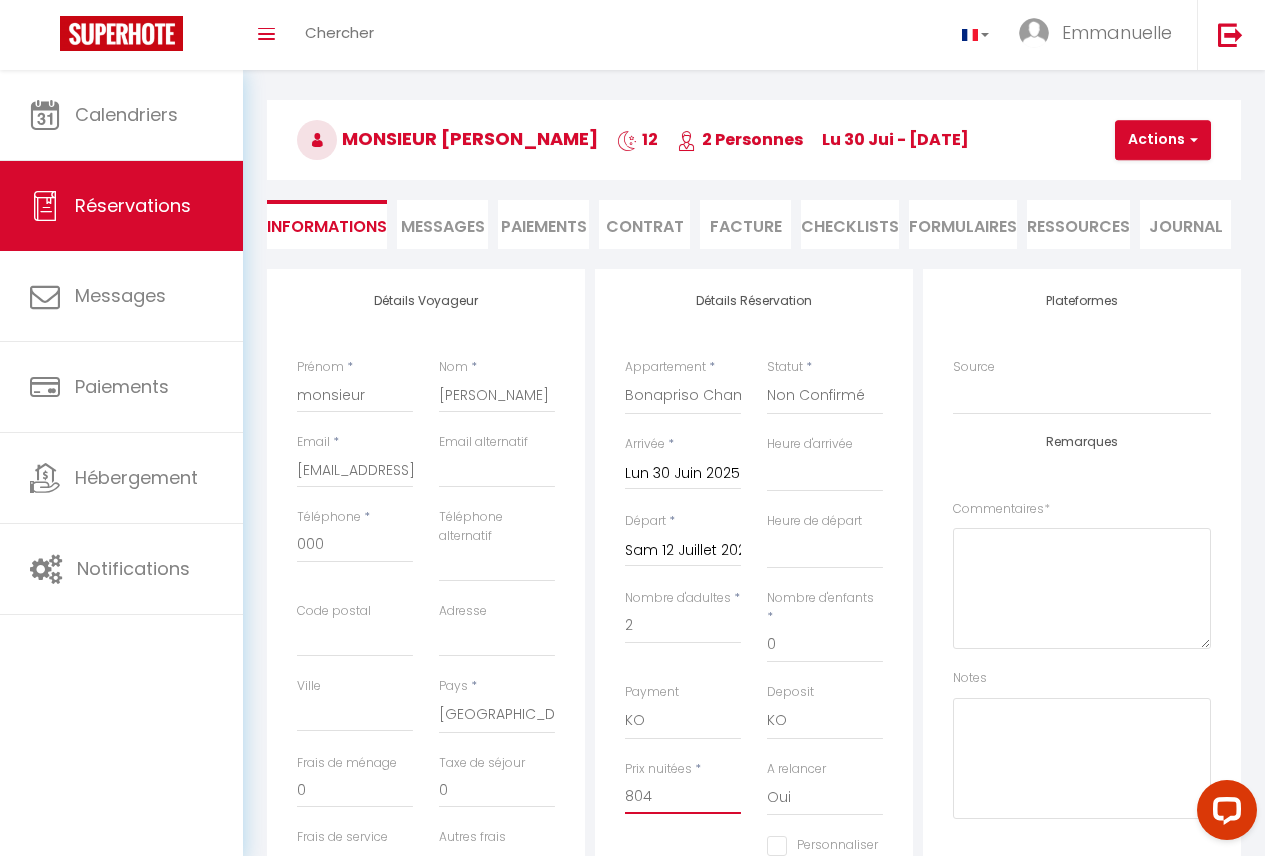 click on "804" at bounding box center (683, 796) 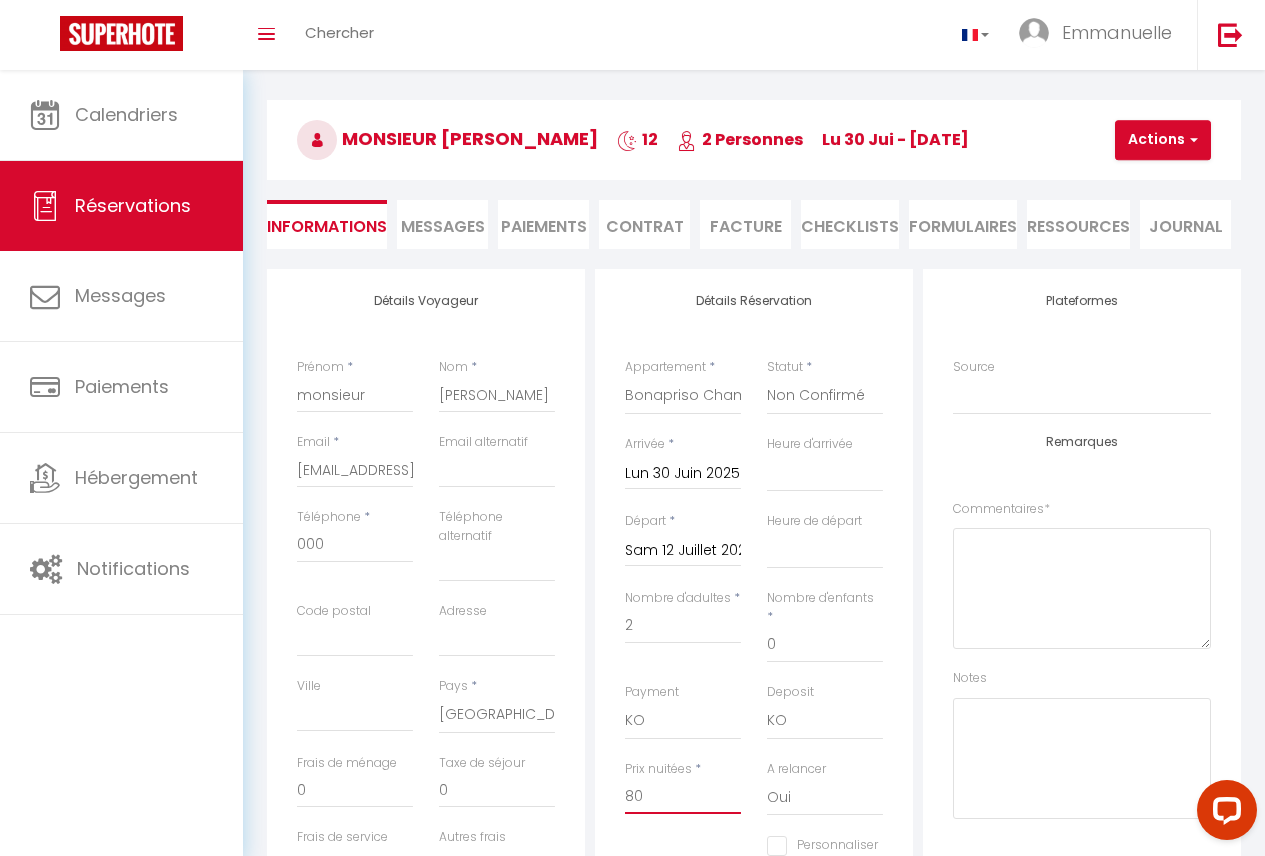 select 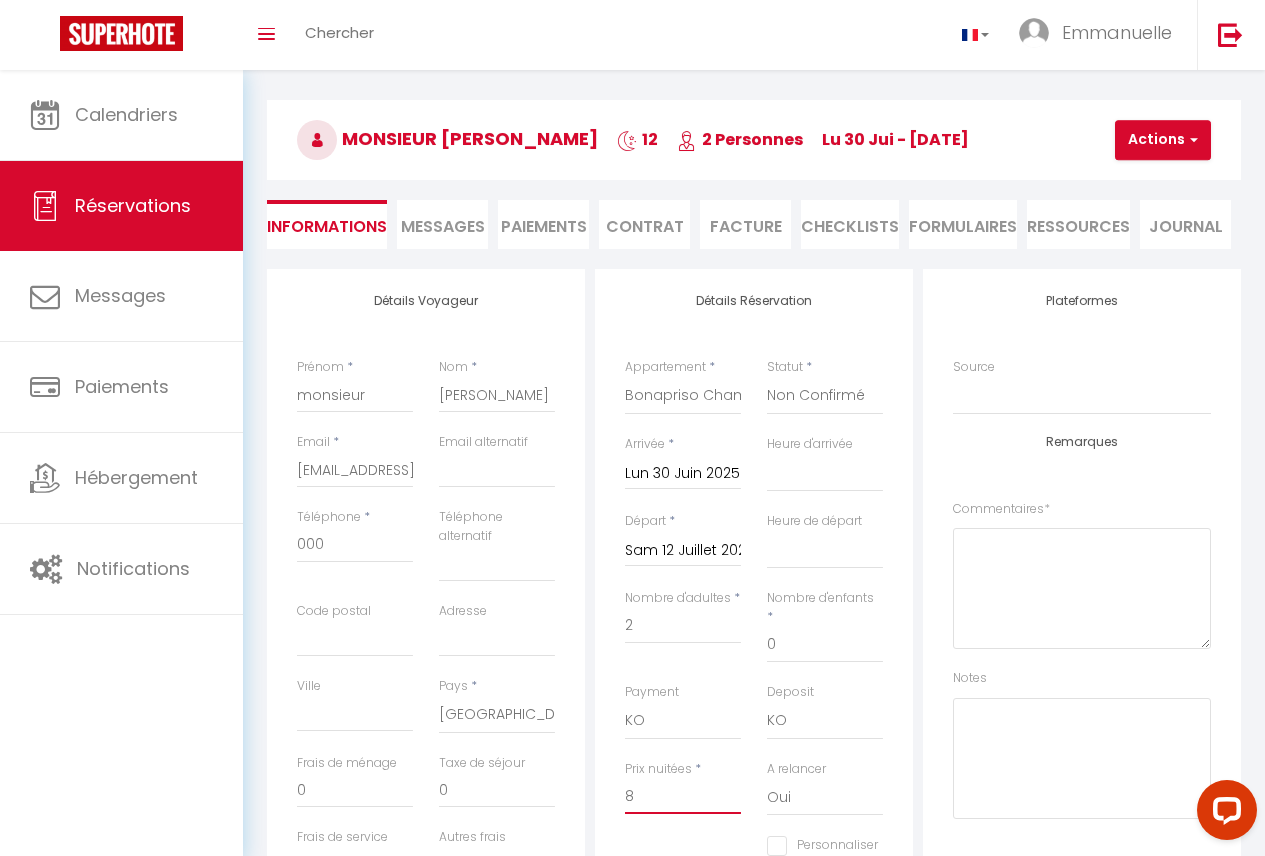 select 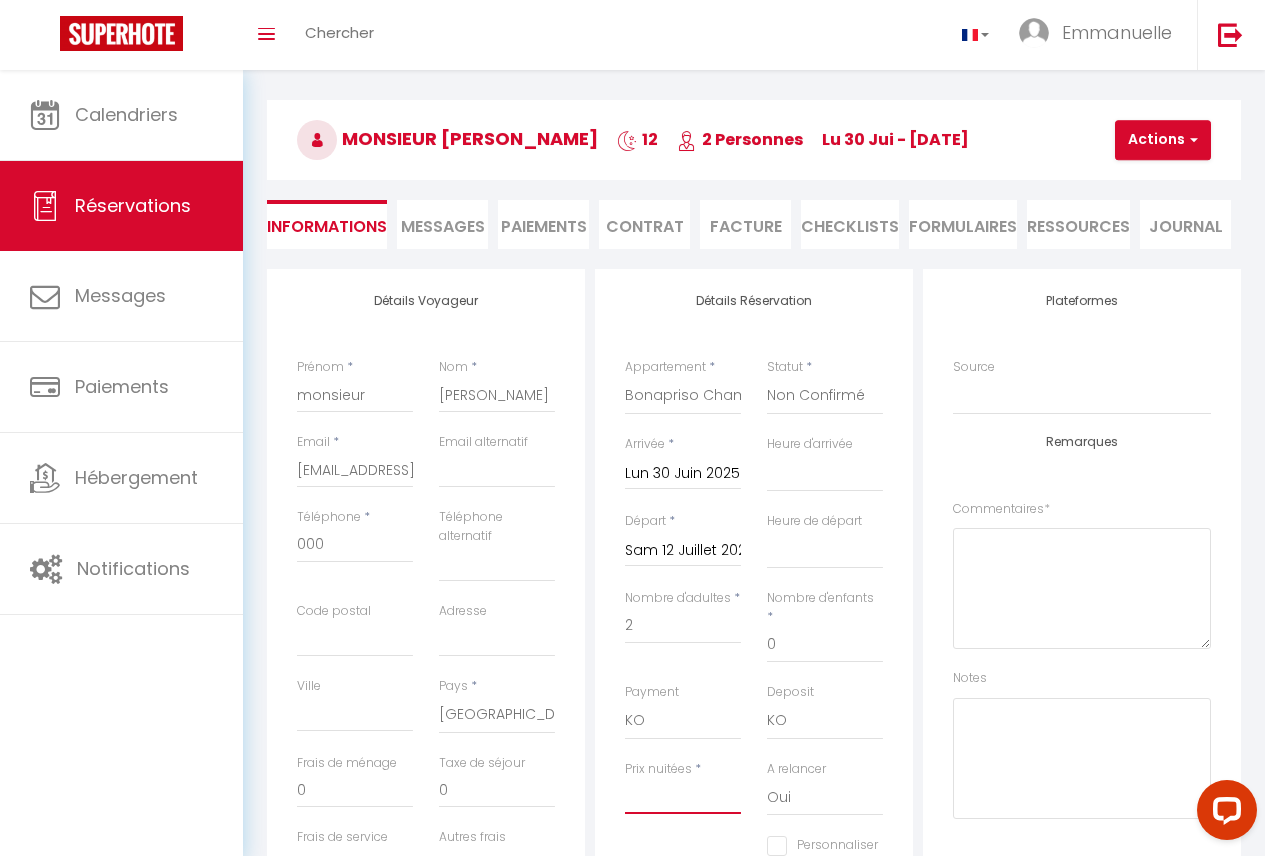 select 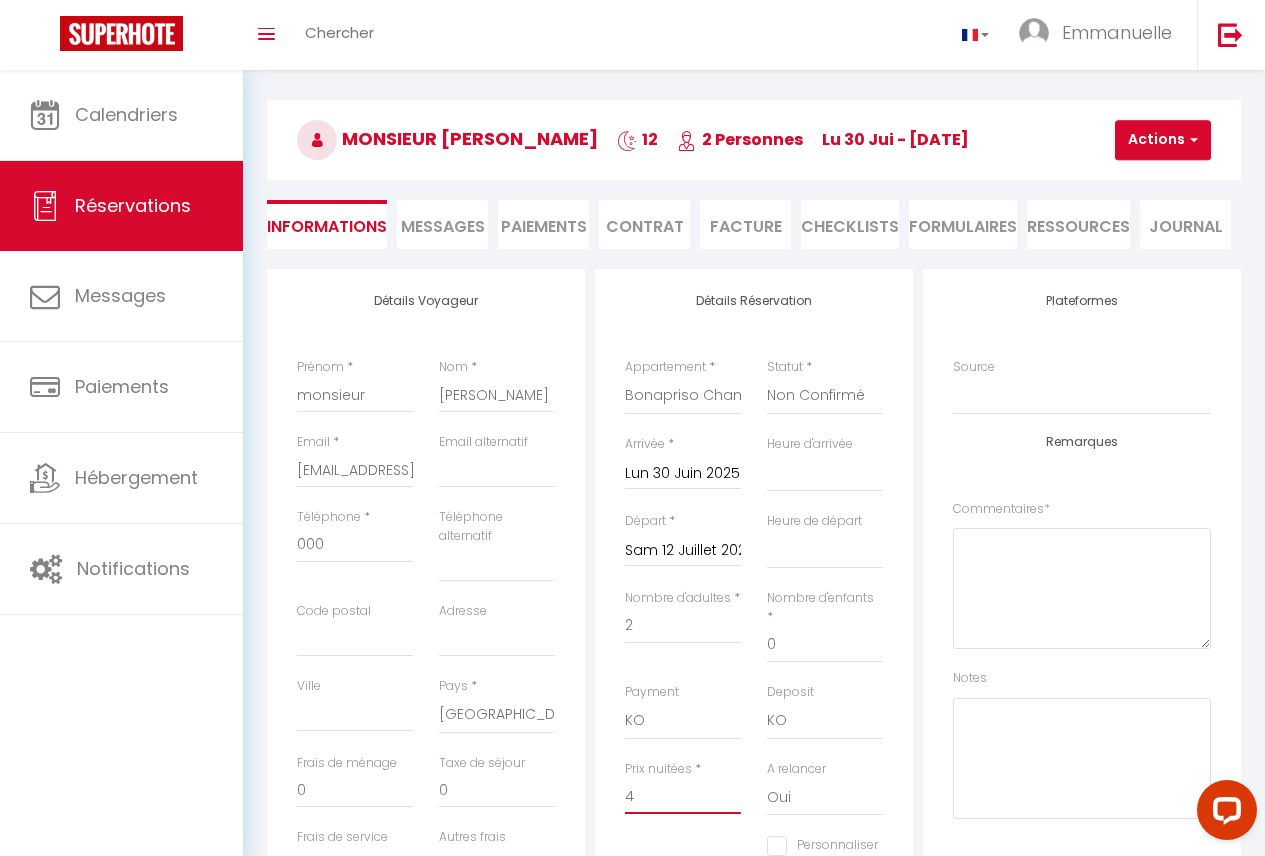 select 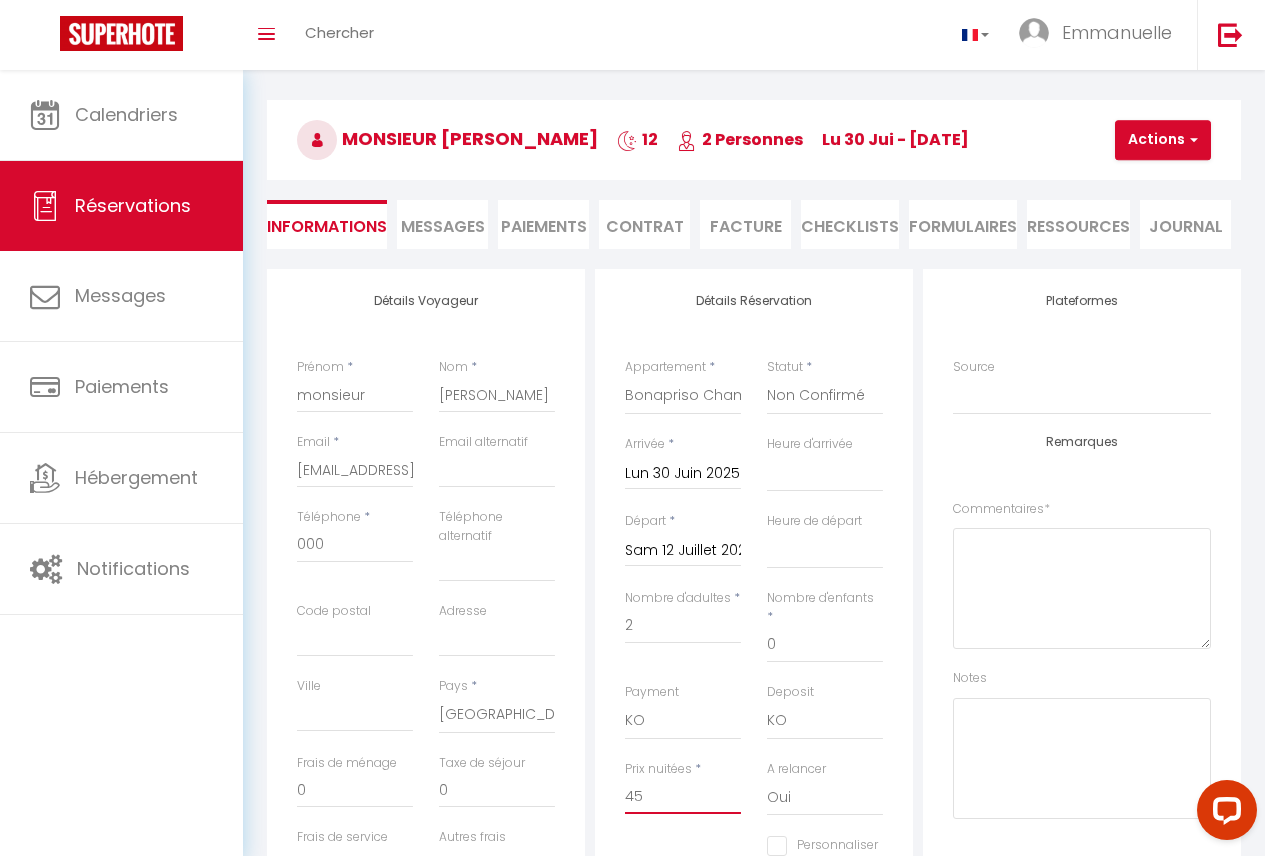 select 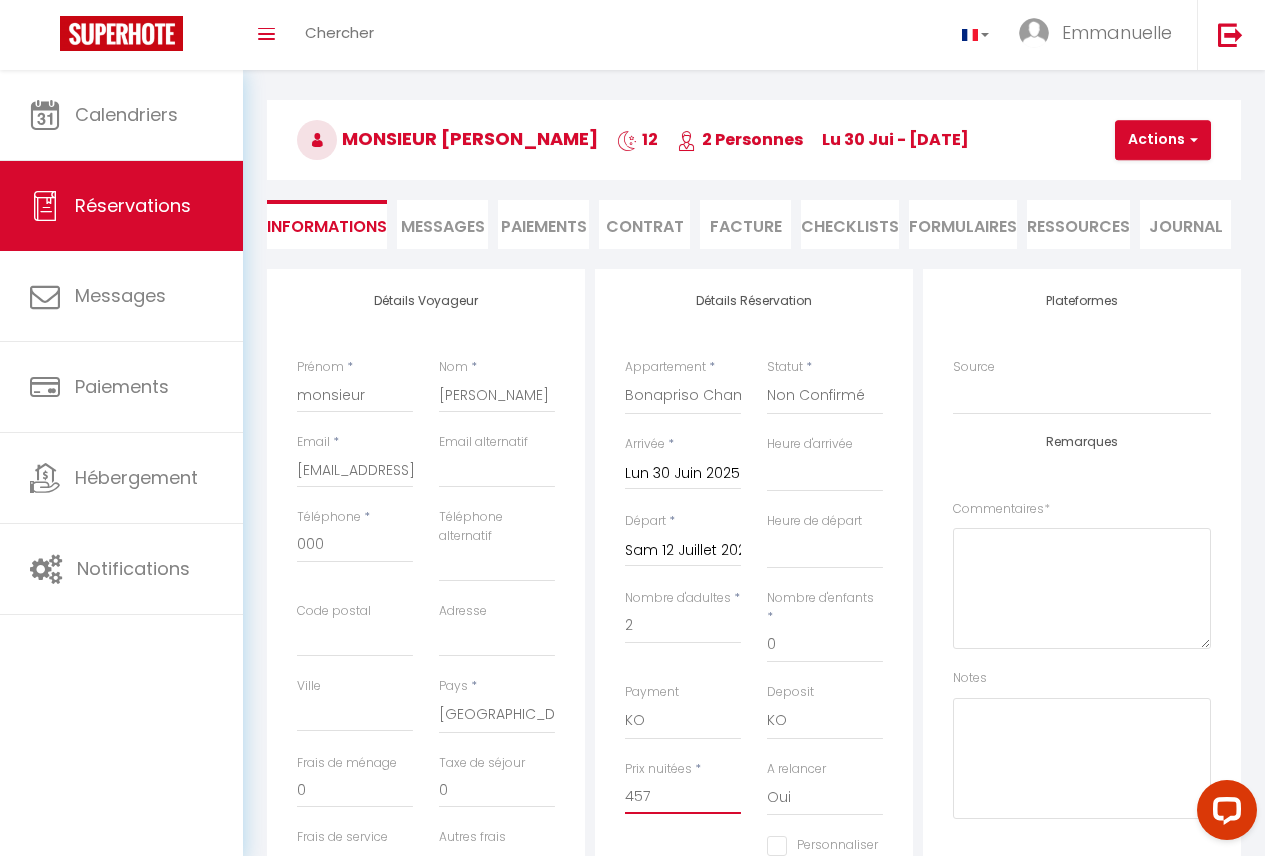 select 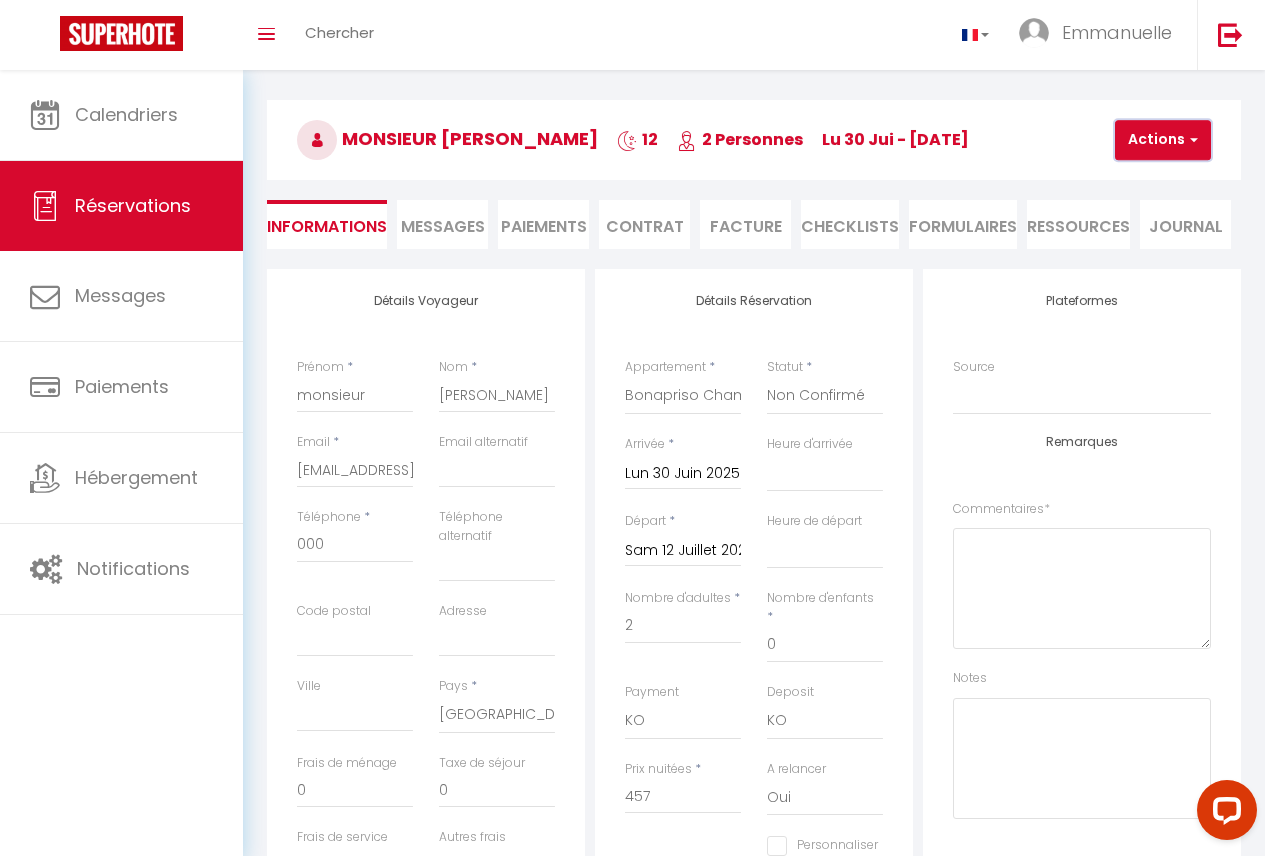 click on "Actions" at bounding box center [1163, 140] 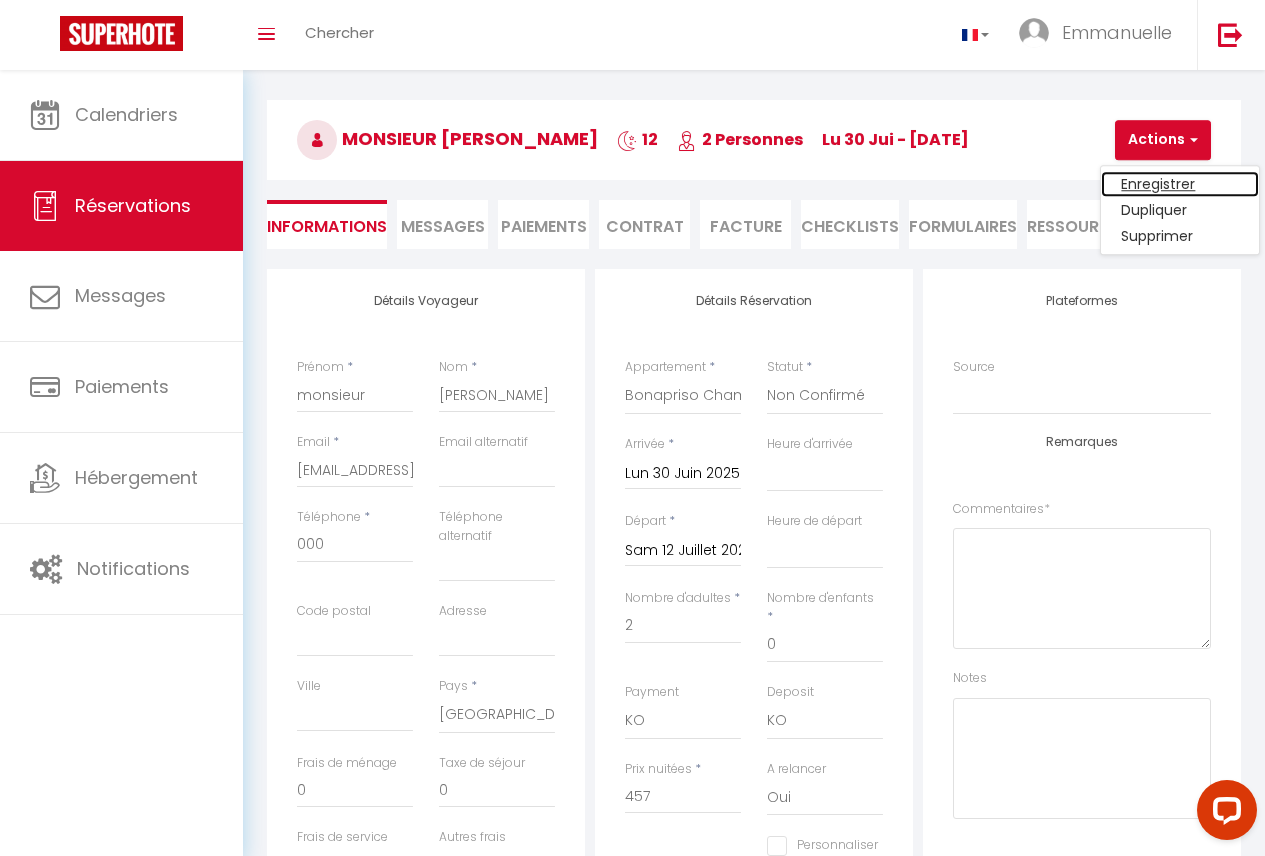 click on "Enregistrer" at bounding box center (1180, 184) 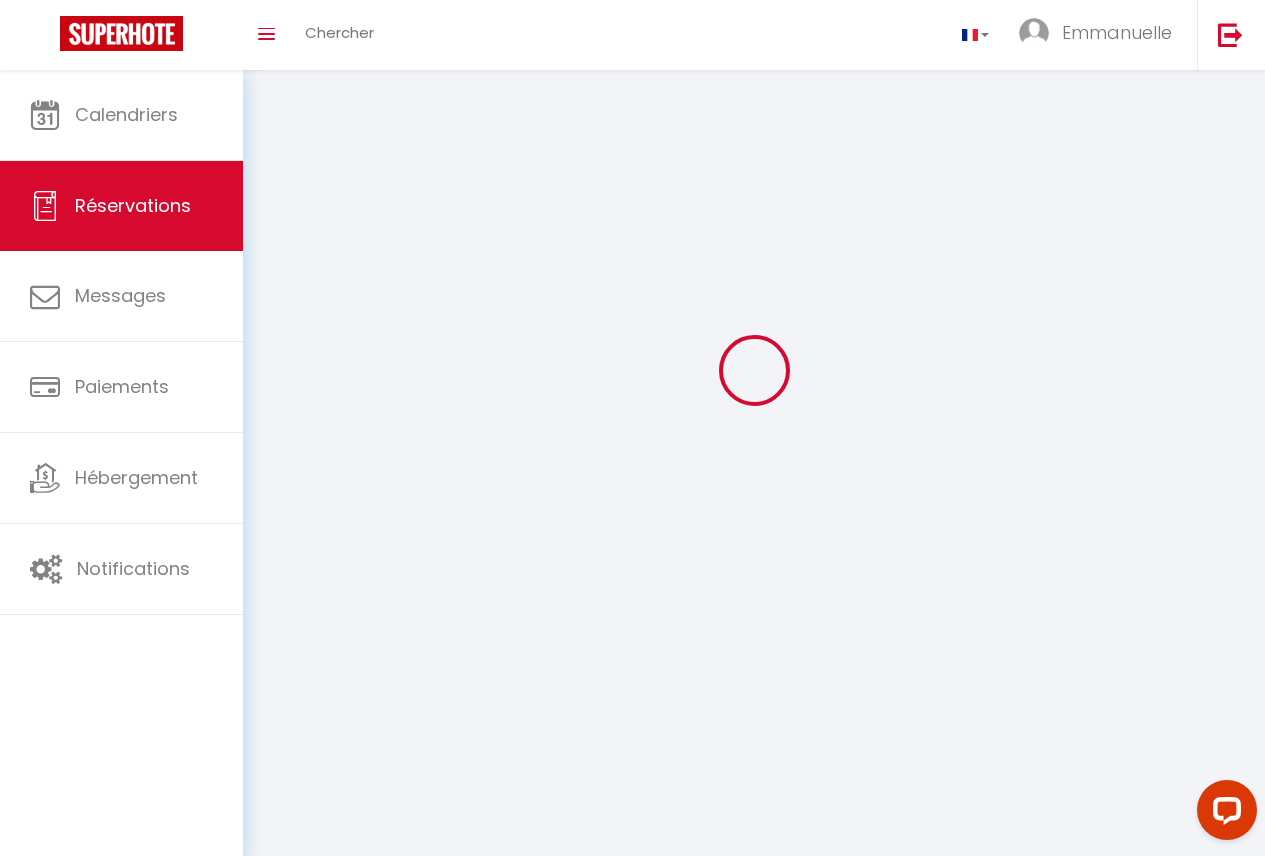 select on "not_cancelled" 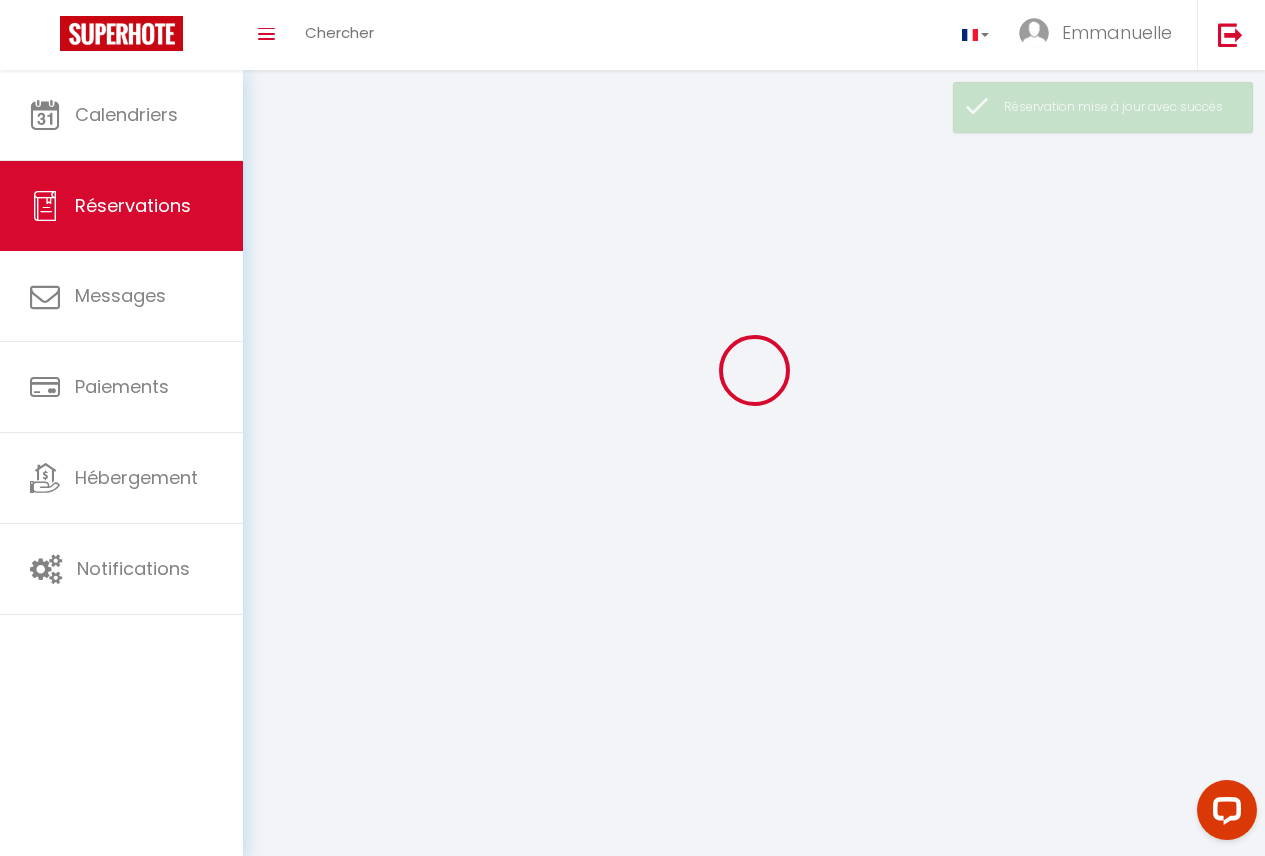 scroll, scrollTop: 0, scrollLeft: 0, axis: both 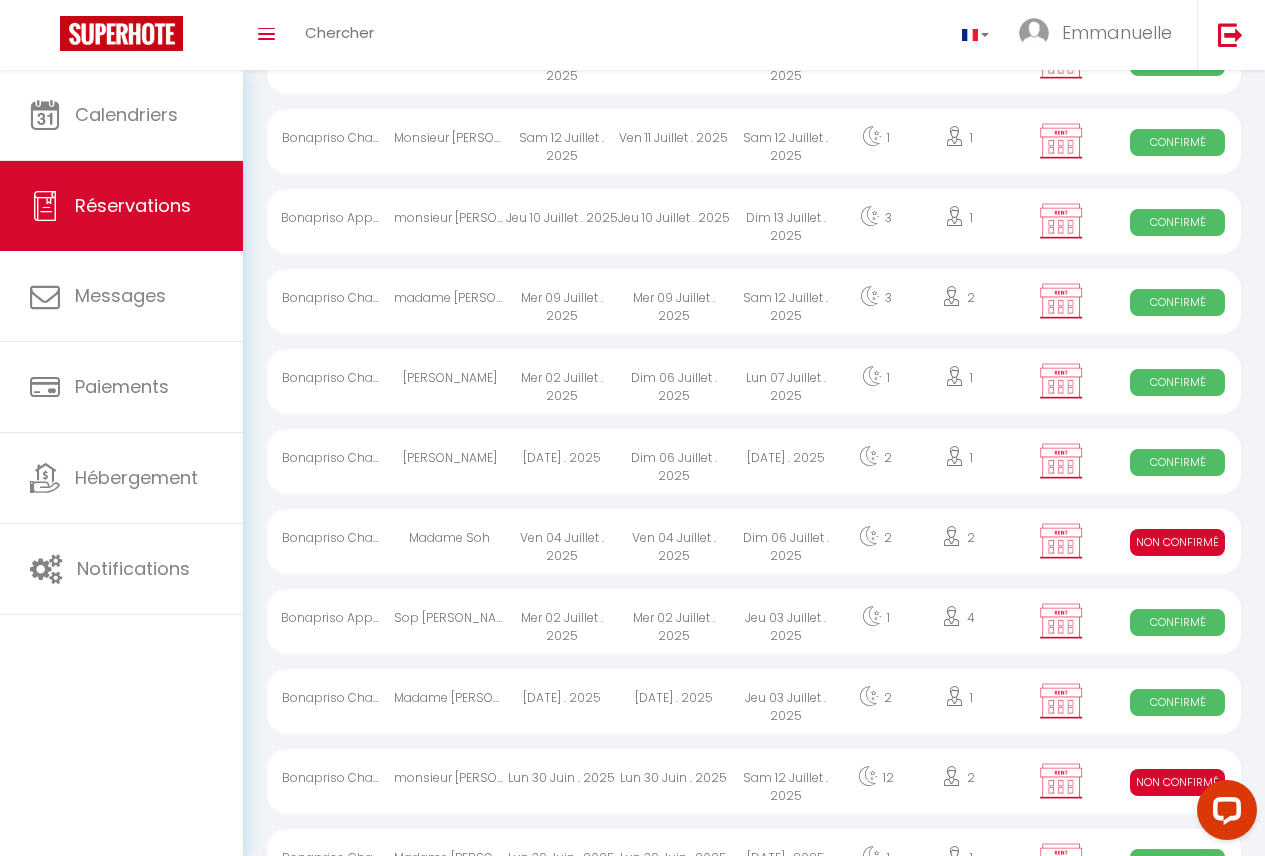click on "Lun 30 Juin . 2025" at bounding box center (674, 781) 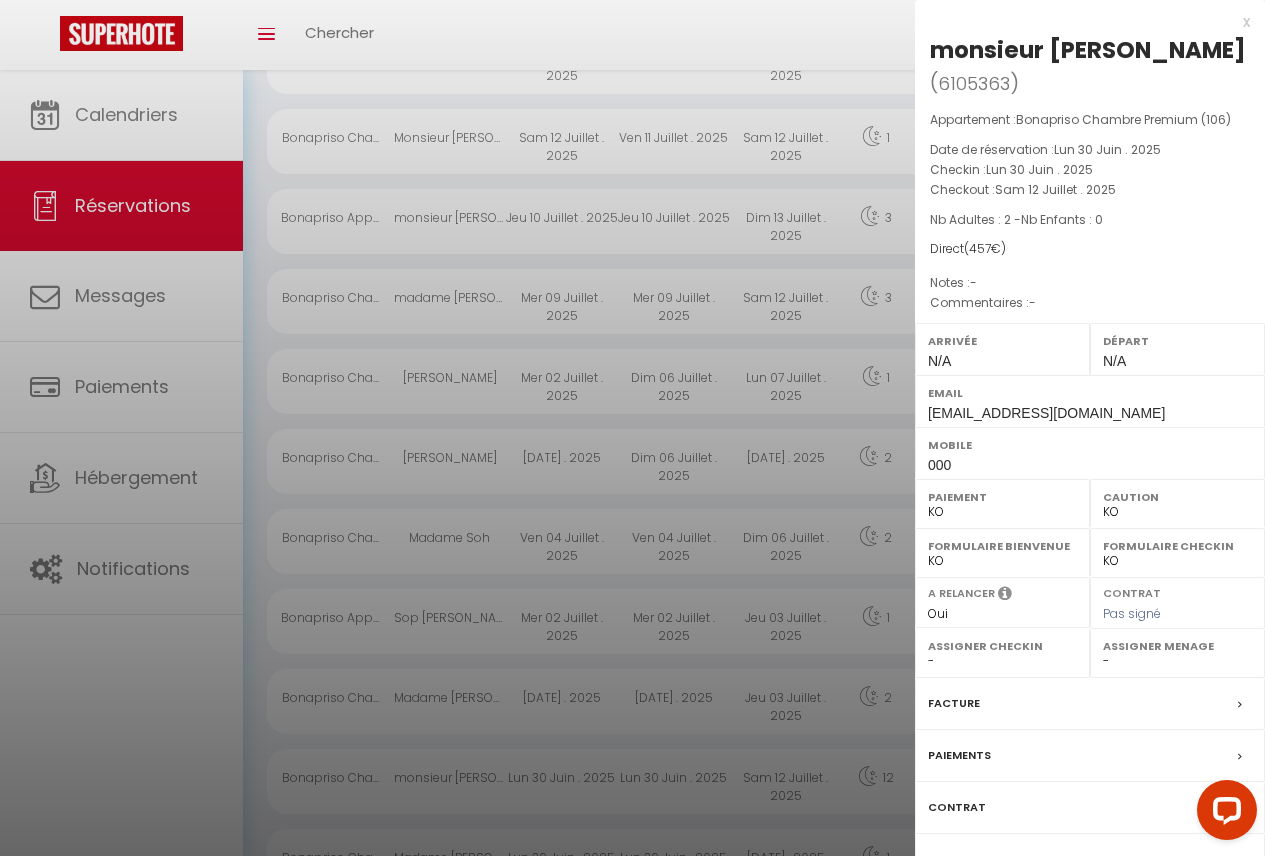click on "Paiements" at bounding box center [1090, 756] 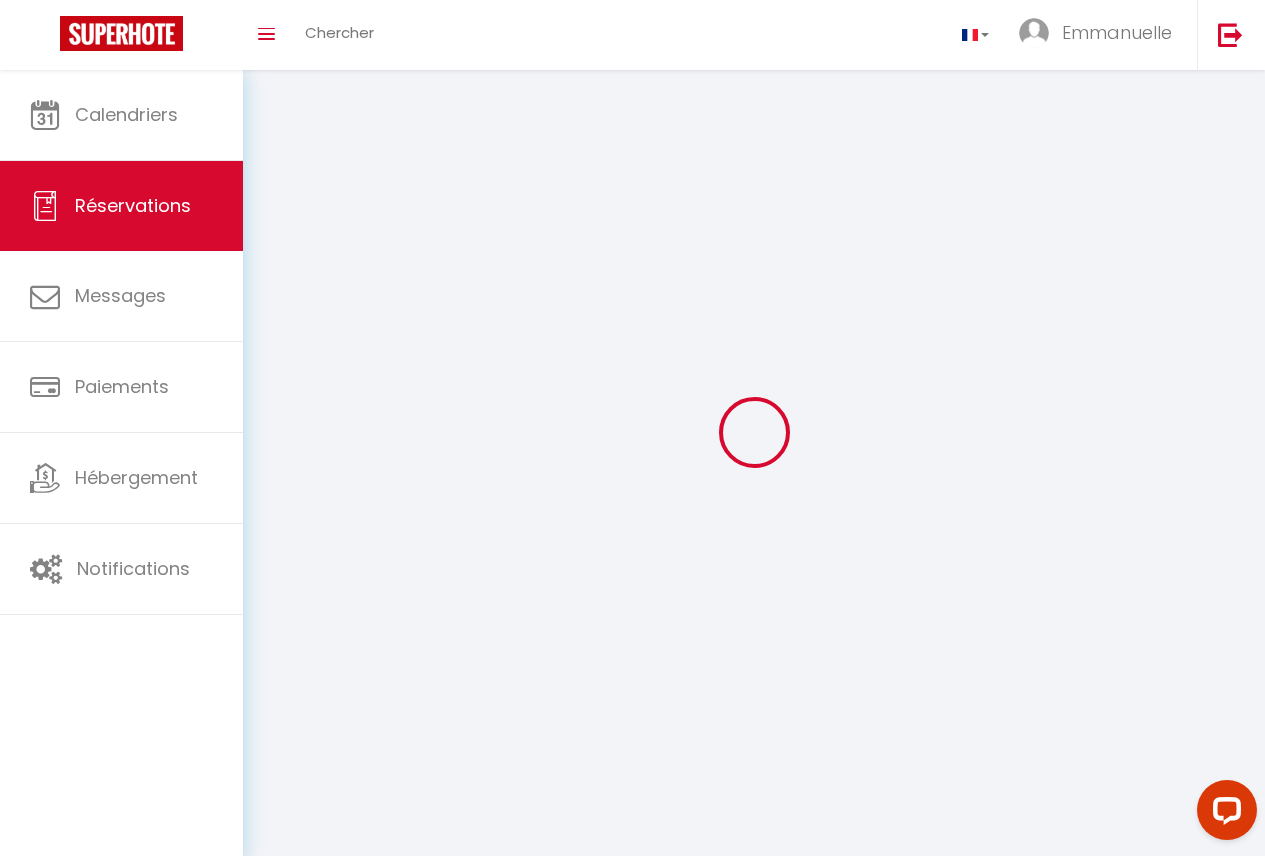 type on "monsieur" 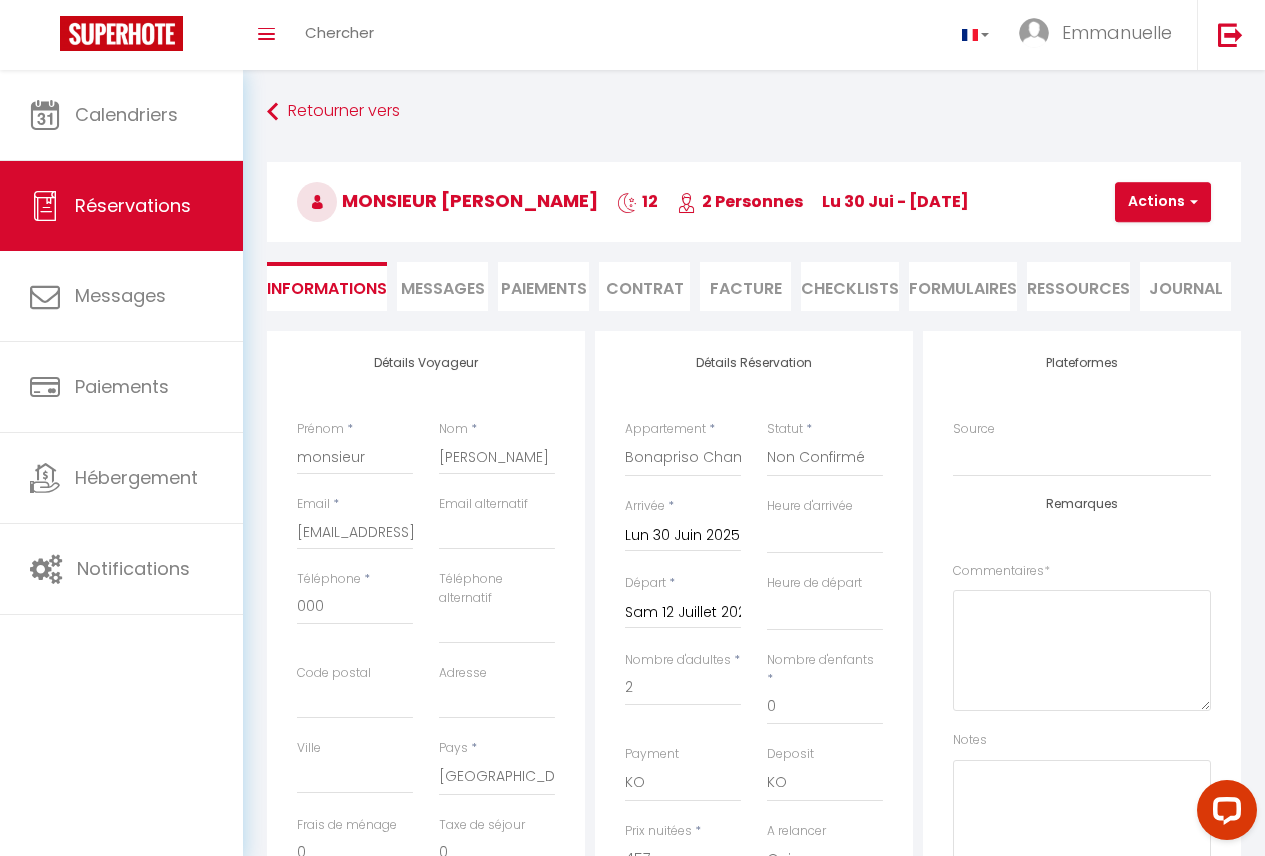 select 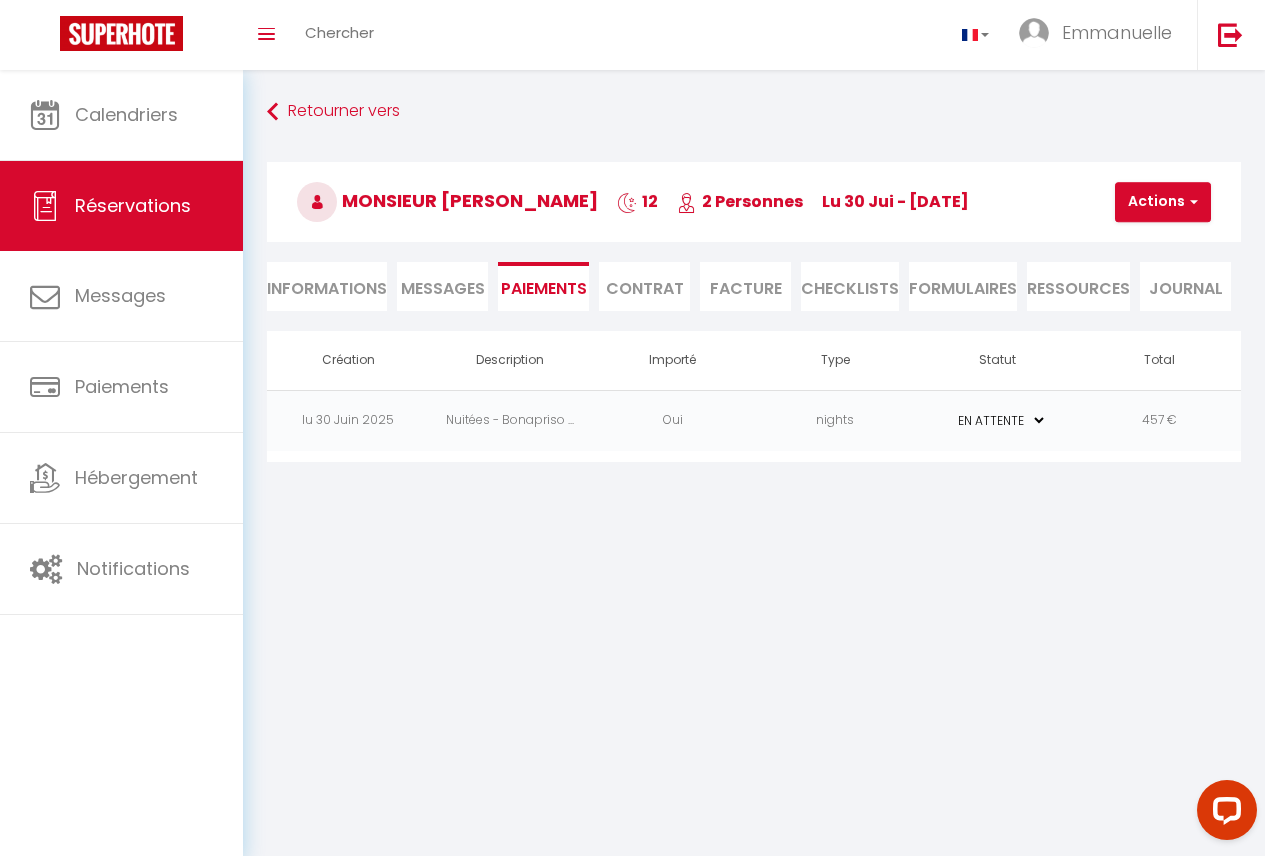 click on "PAYÉ   EN ATTENTE" at bounding box center (997, 420) 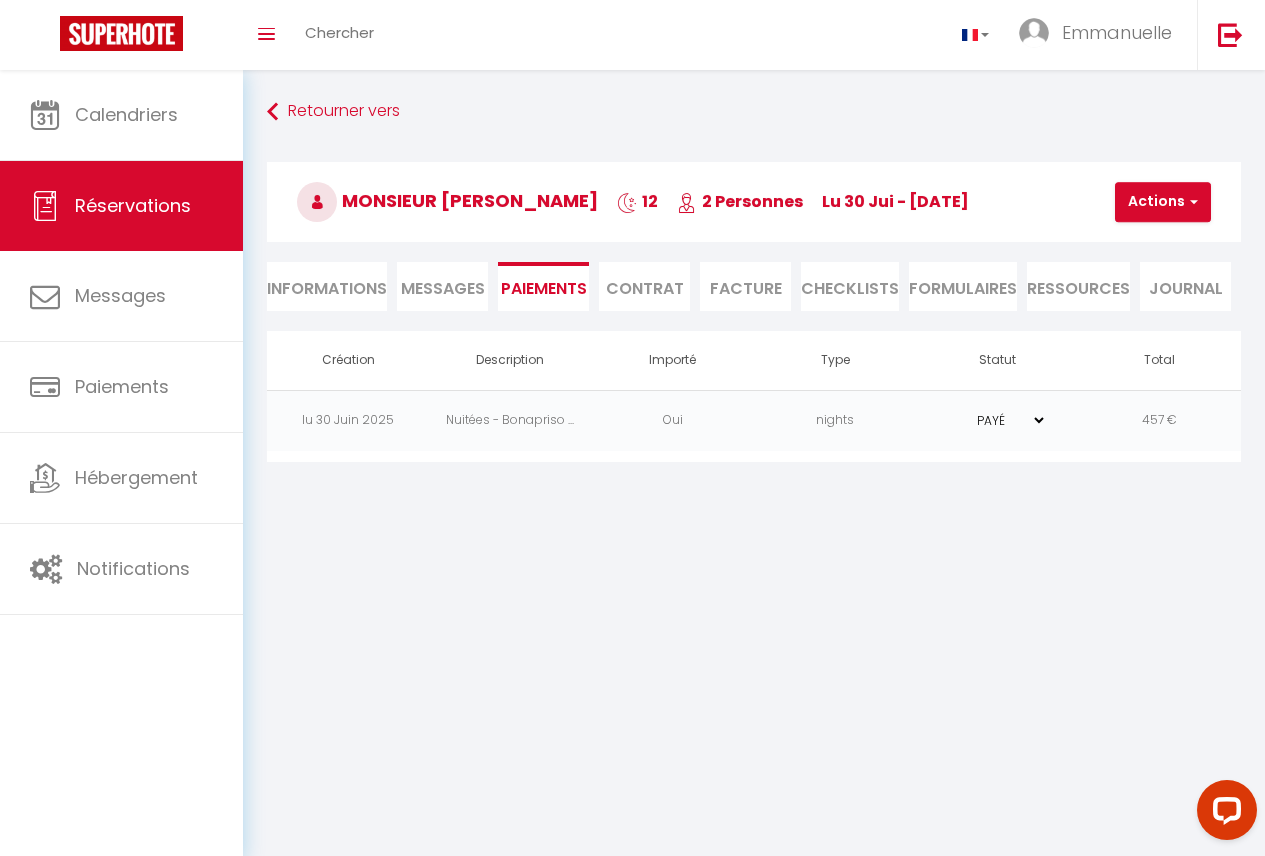 click on "PAYÉ   EN ATTENTE" at bounding box center [997, 420] 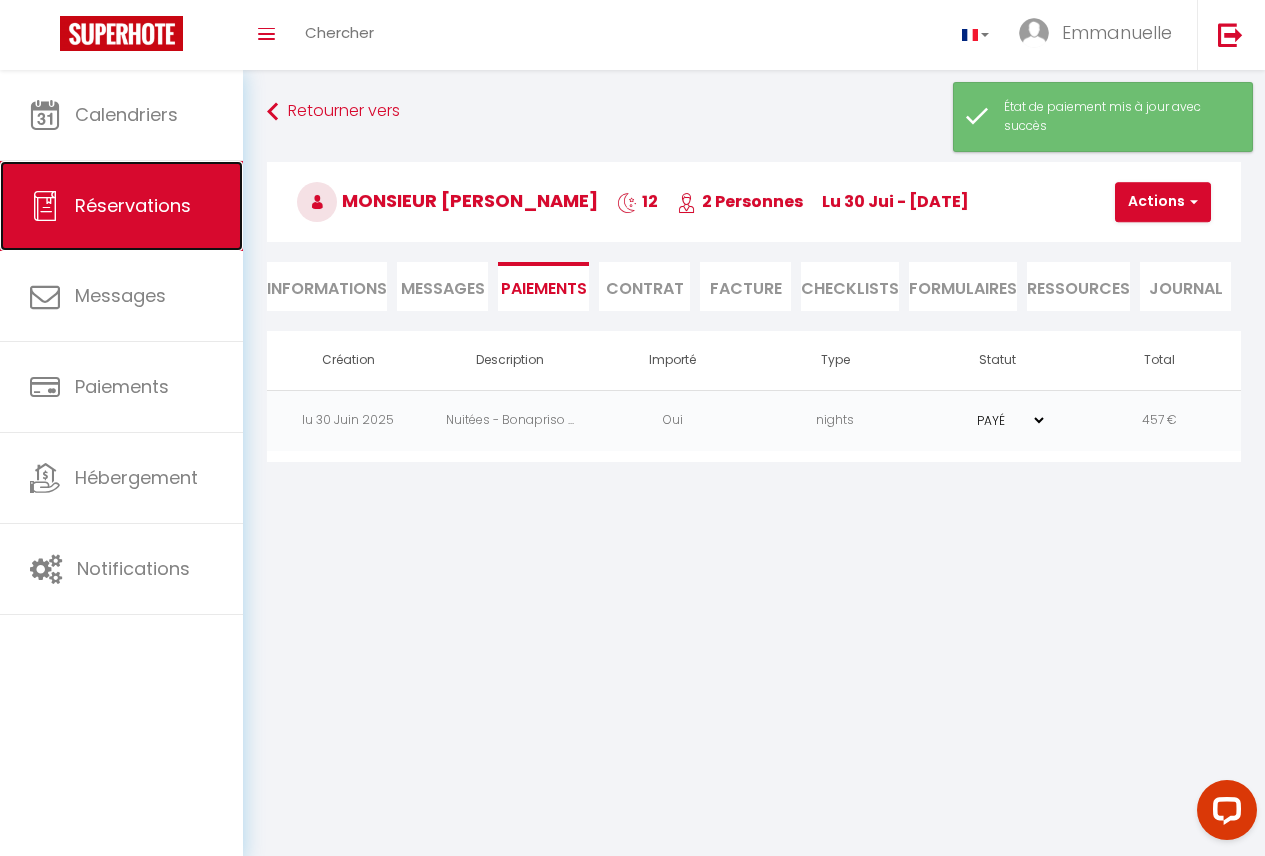 click on "Réservations" at bounding box center (121, 206) 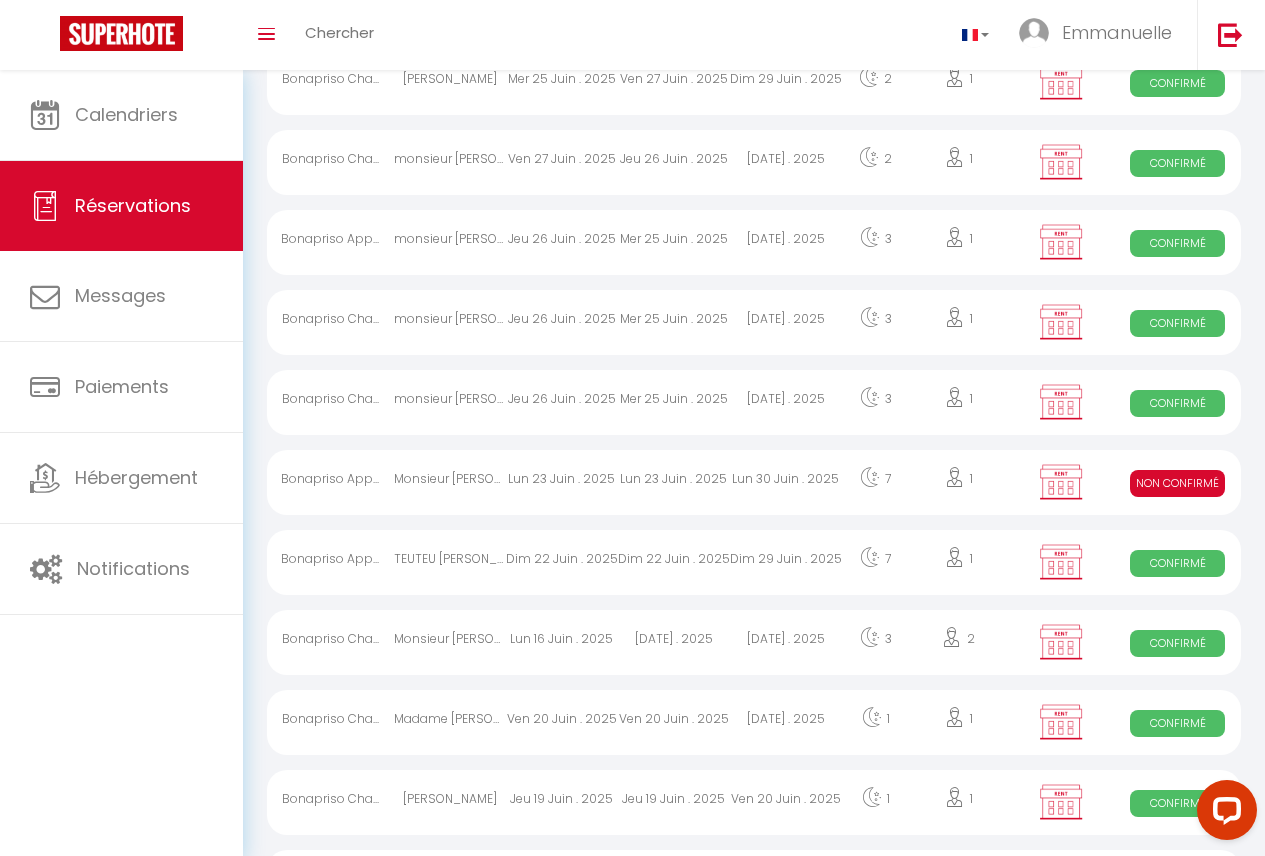 scroll, scrollTop: 1848, scrollLeft: 0, axis: vertical 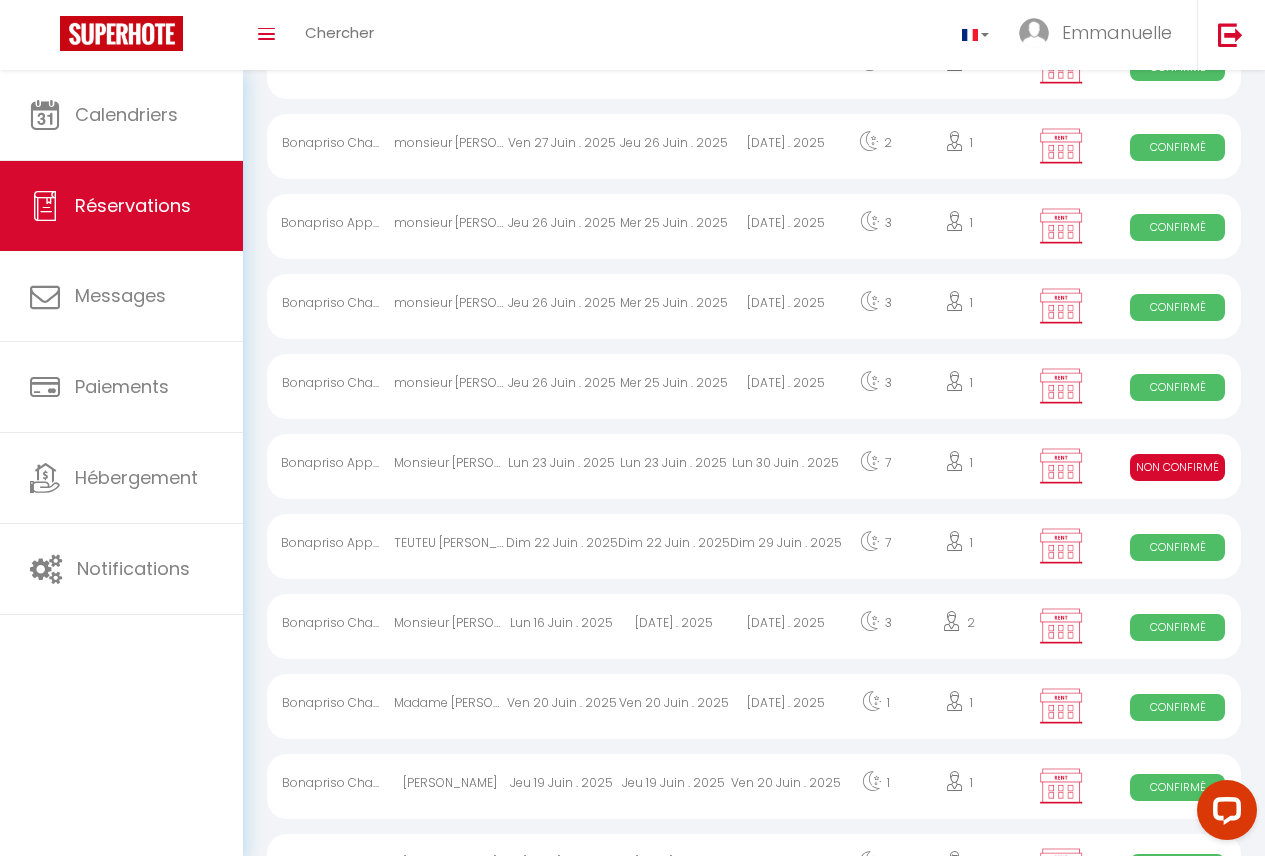 click on "Lun 30 Juin . 2025" at bounding box center (786, 466) 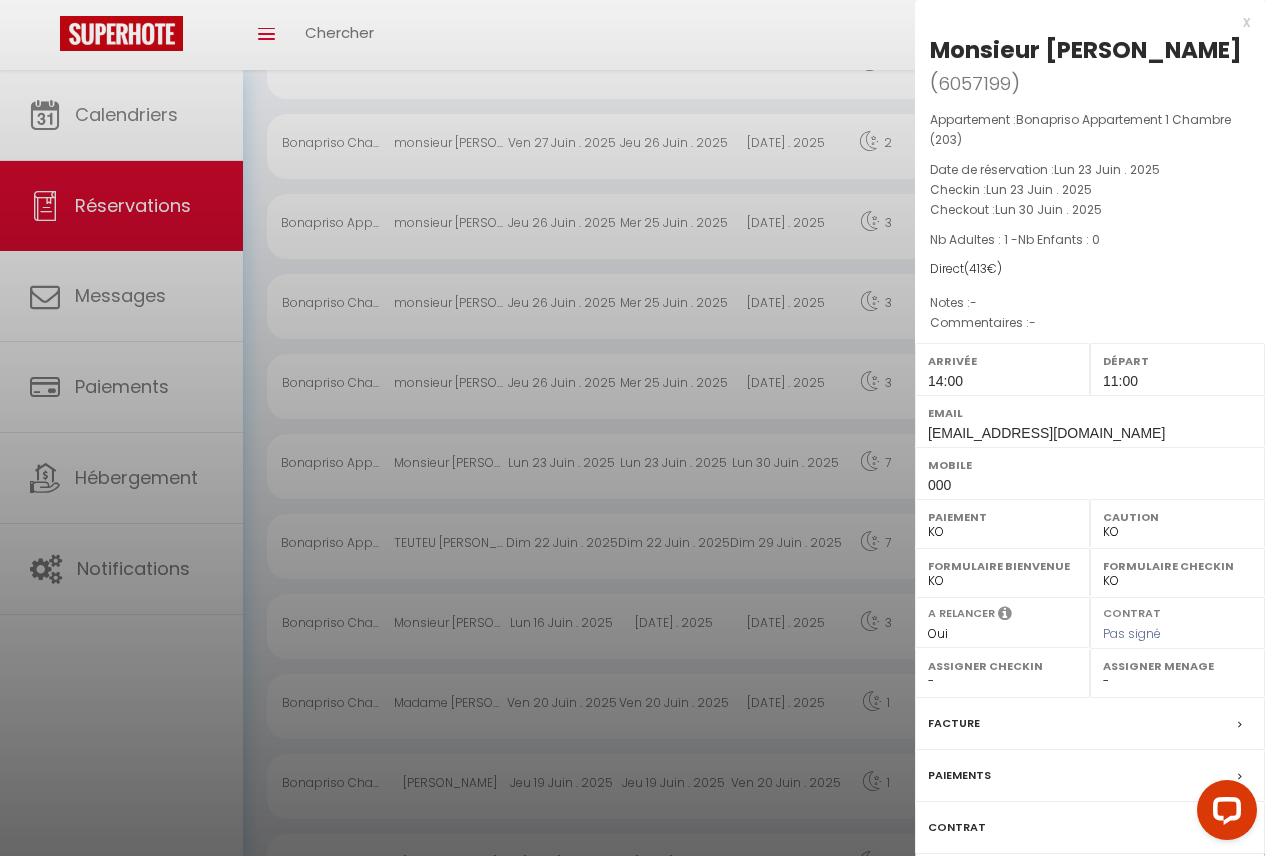 click on "Paiements" at bounding box center [1090, 776] 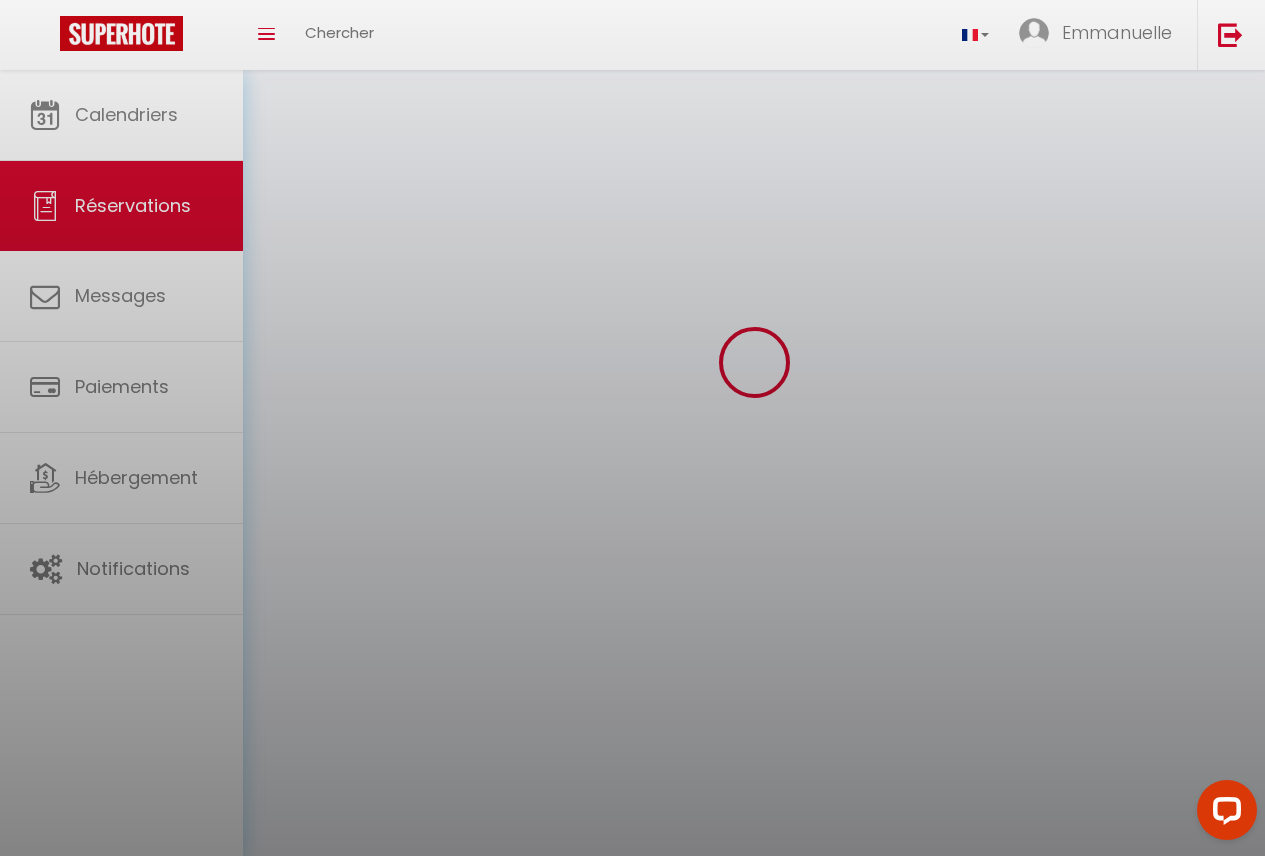 scroll, scrollTop: 0, scrollLeft: 0, axis: both 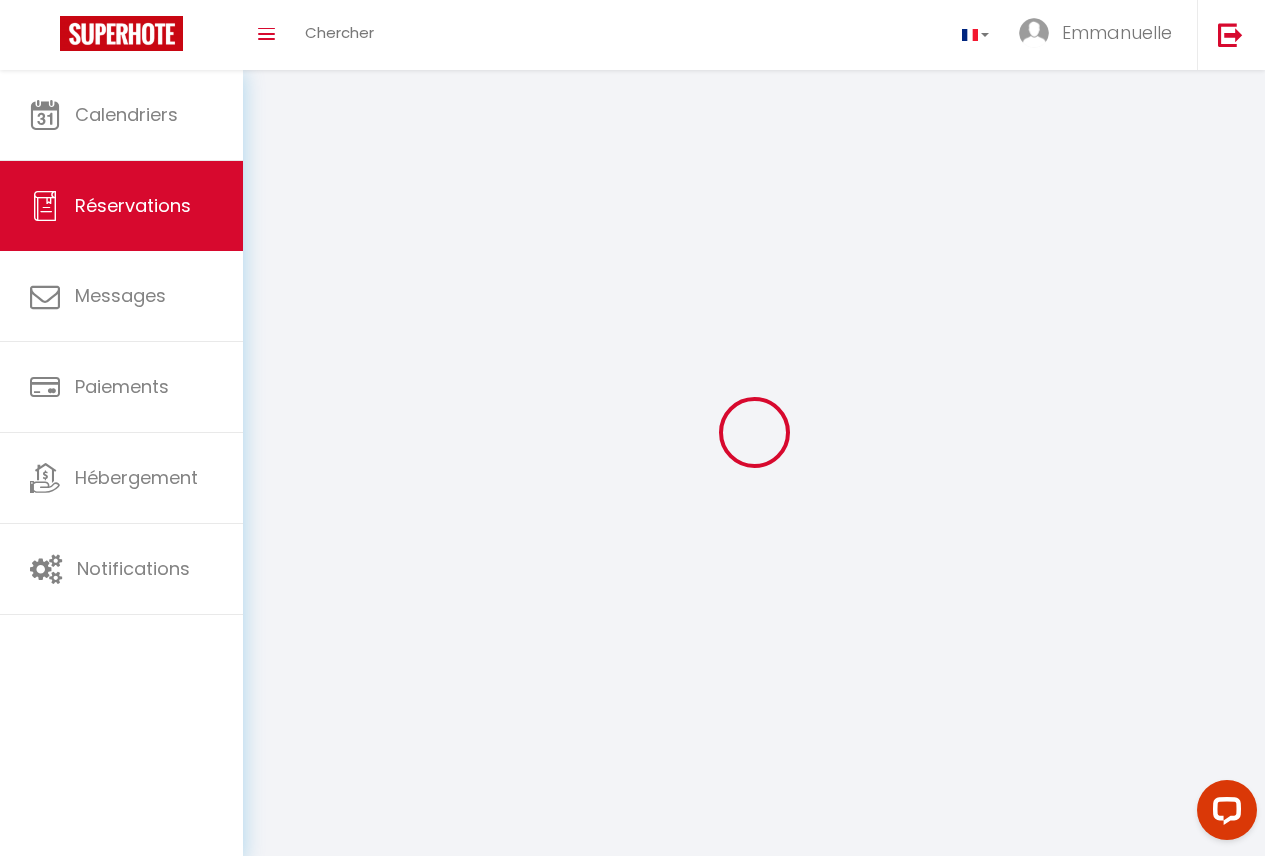 select 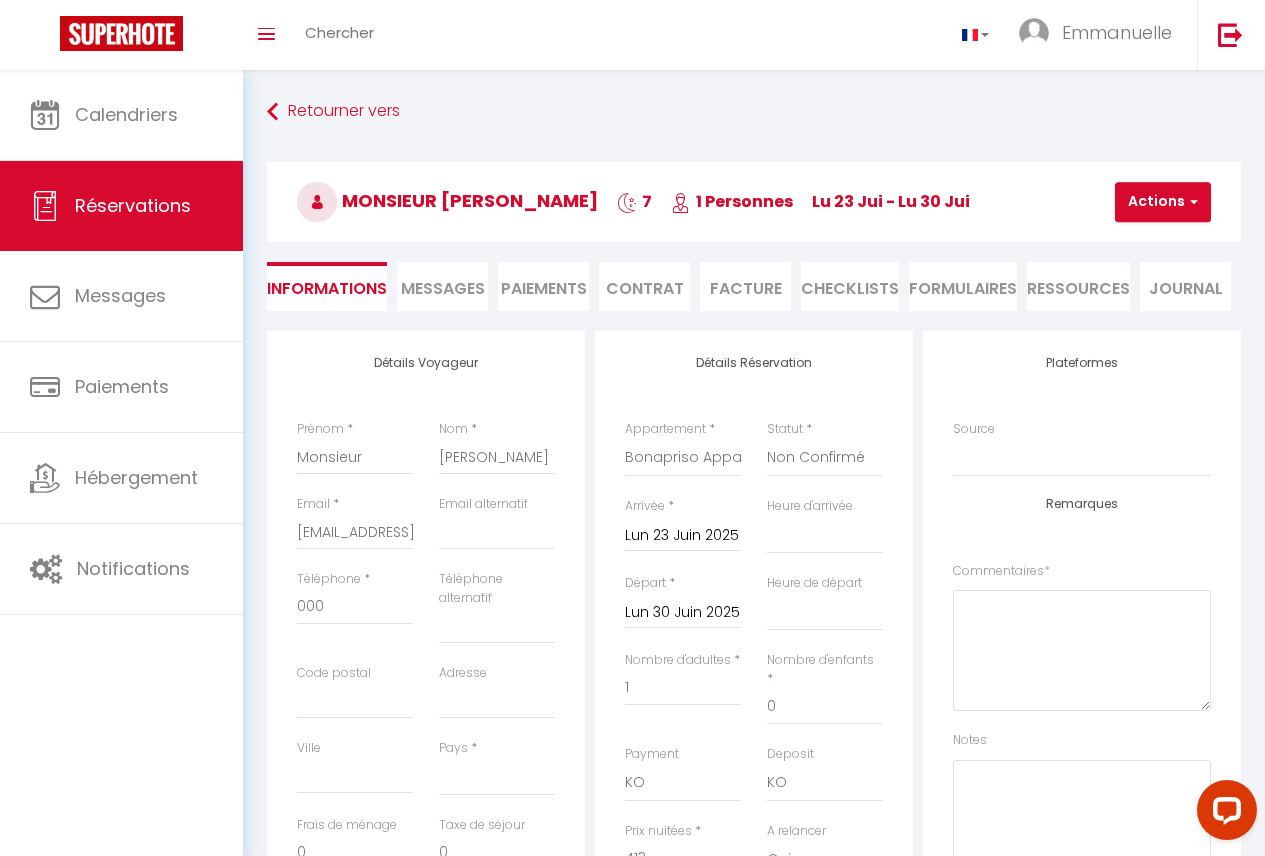 type 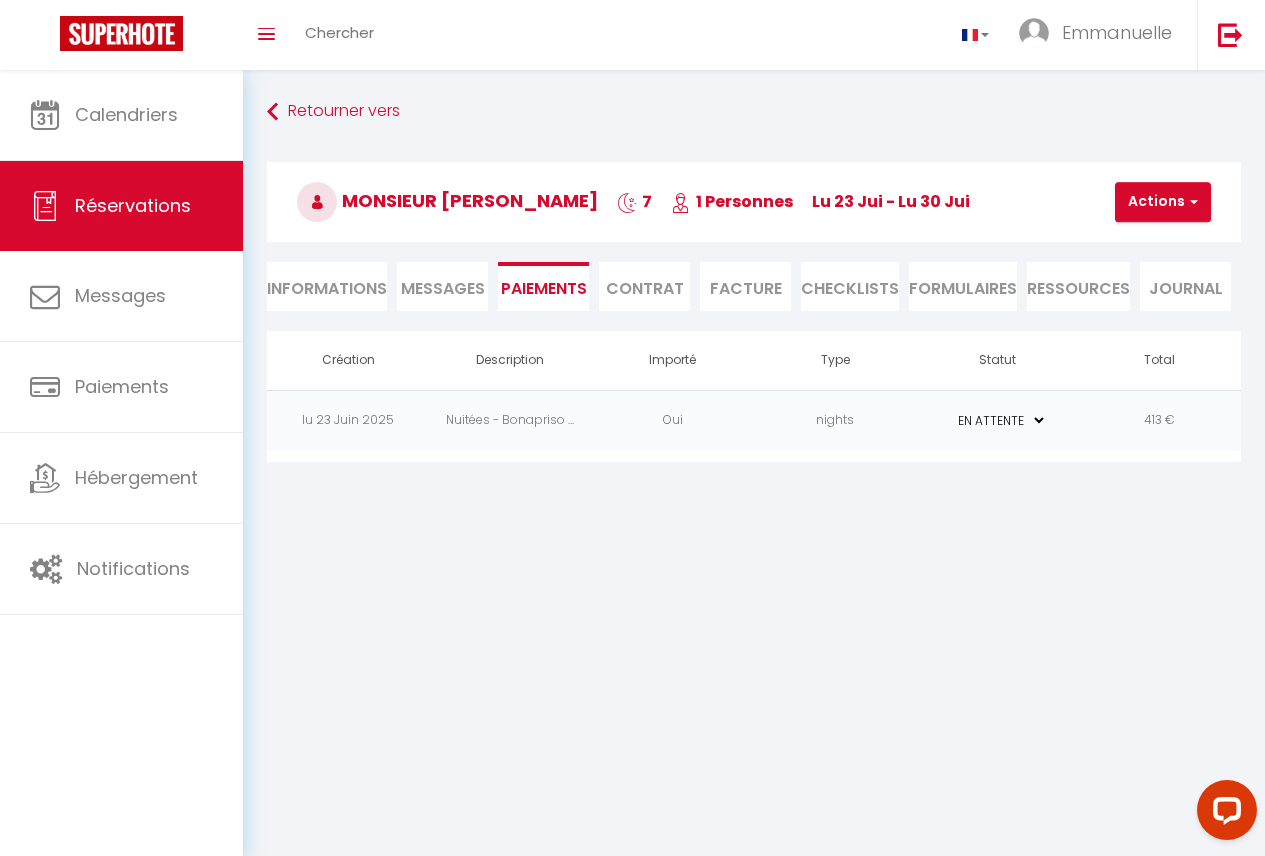 click on "Informations" at bounding box center [327, 286] 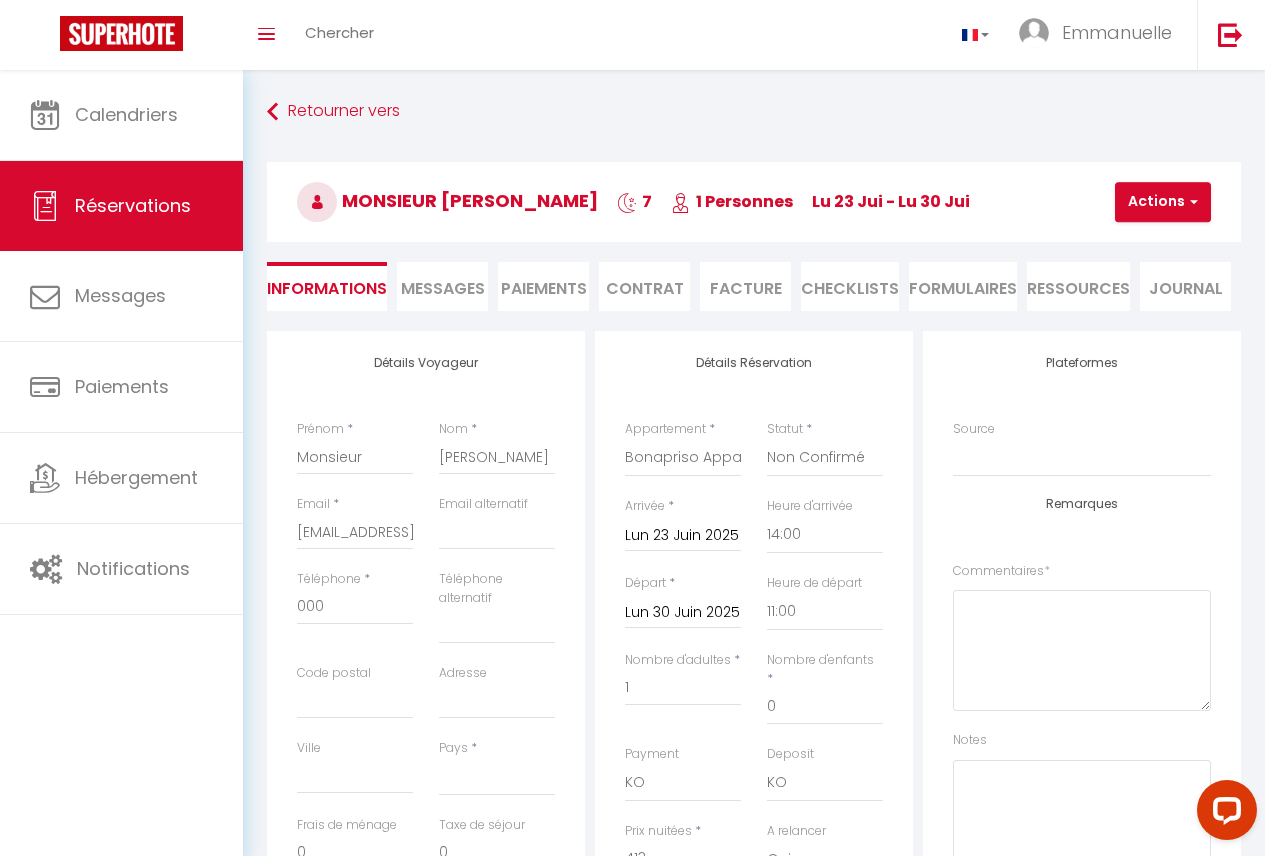 click on "413" at bounding box center [683, 858] 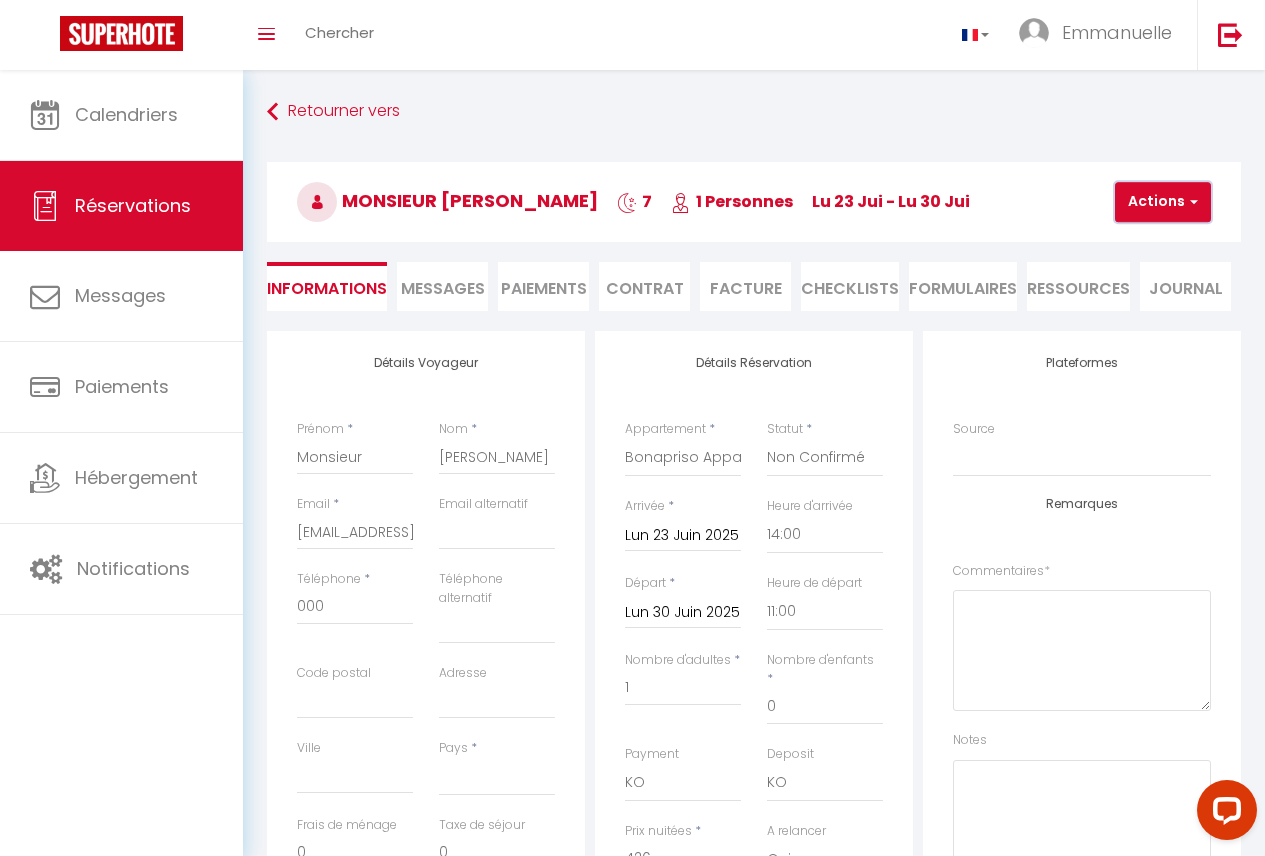 click on "Actions" at bounding box center (1163, 202) 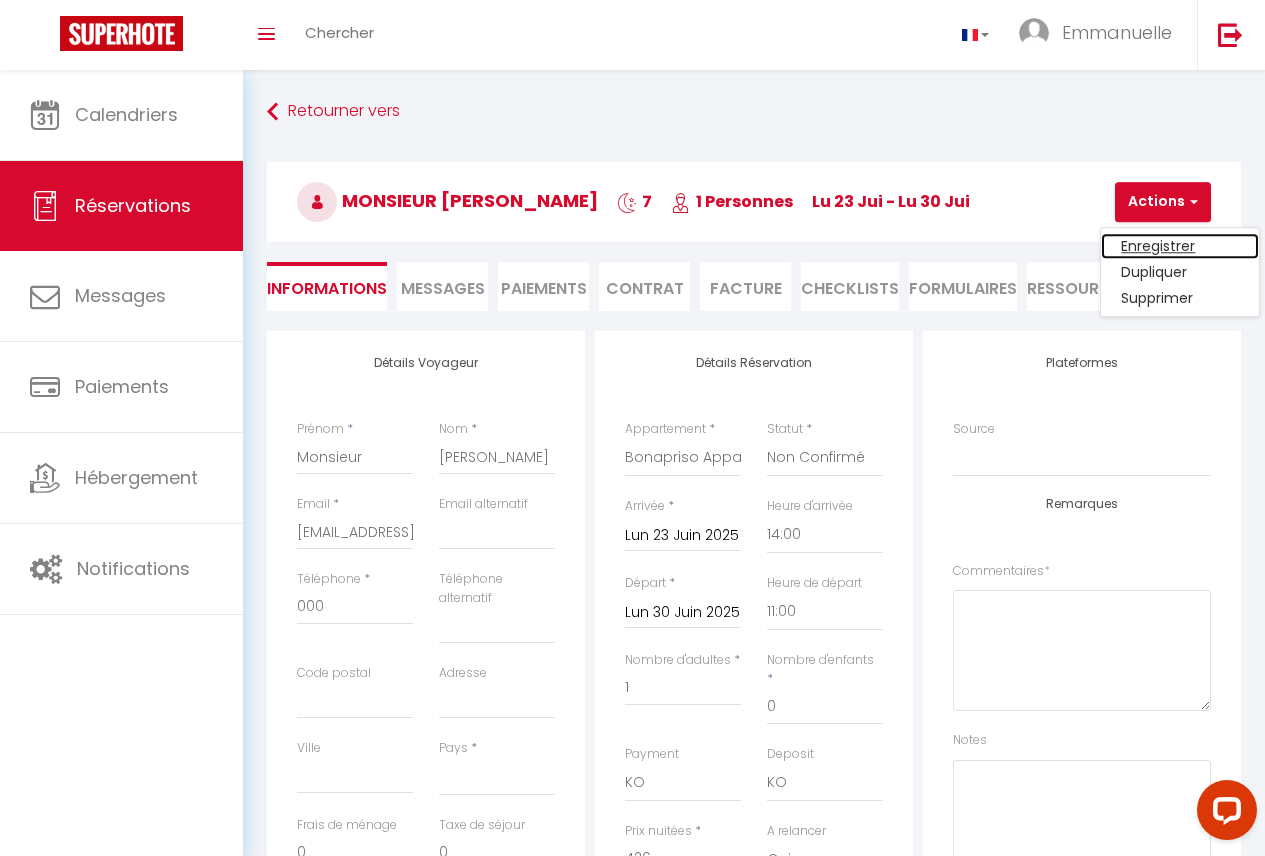 click on "Enregistrer" at bounding box center (1180, 246) 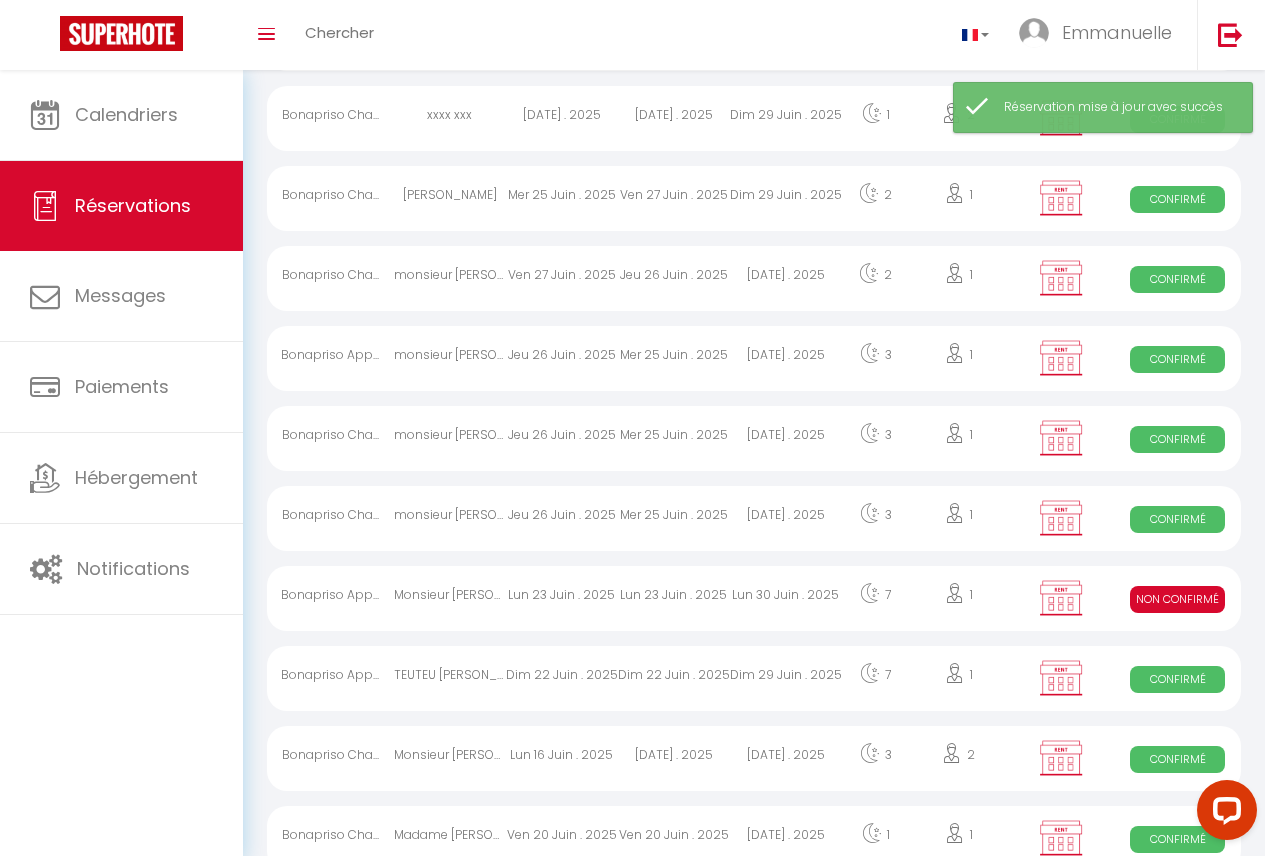 scroll, scrollTop: 1721, scrollLeft: 0, axis: vertical 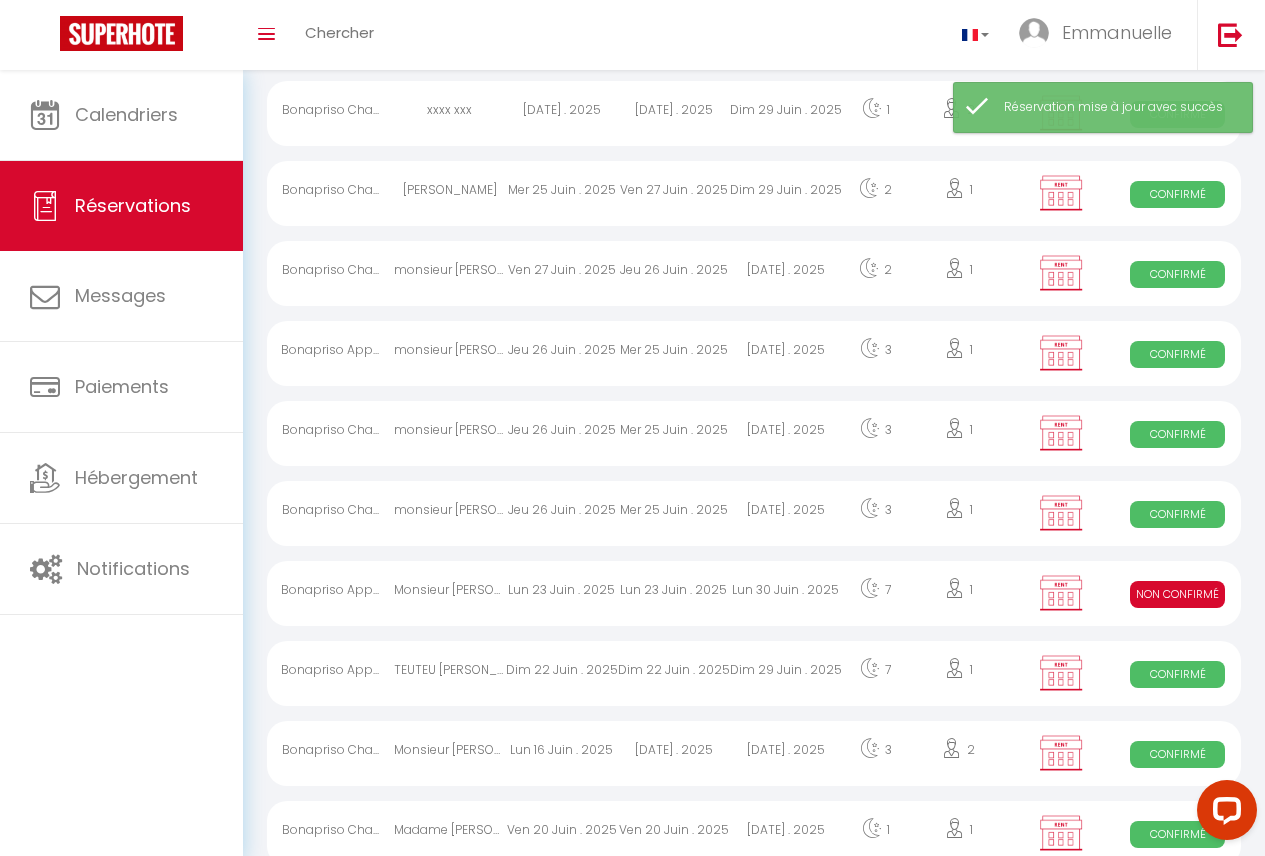 click on "Lun 30 Juin . 2025" at bounding box center (786, 593) 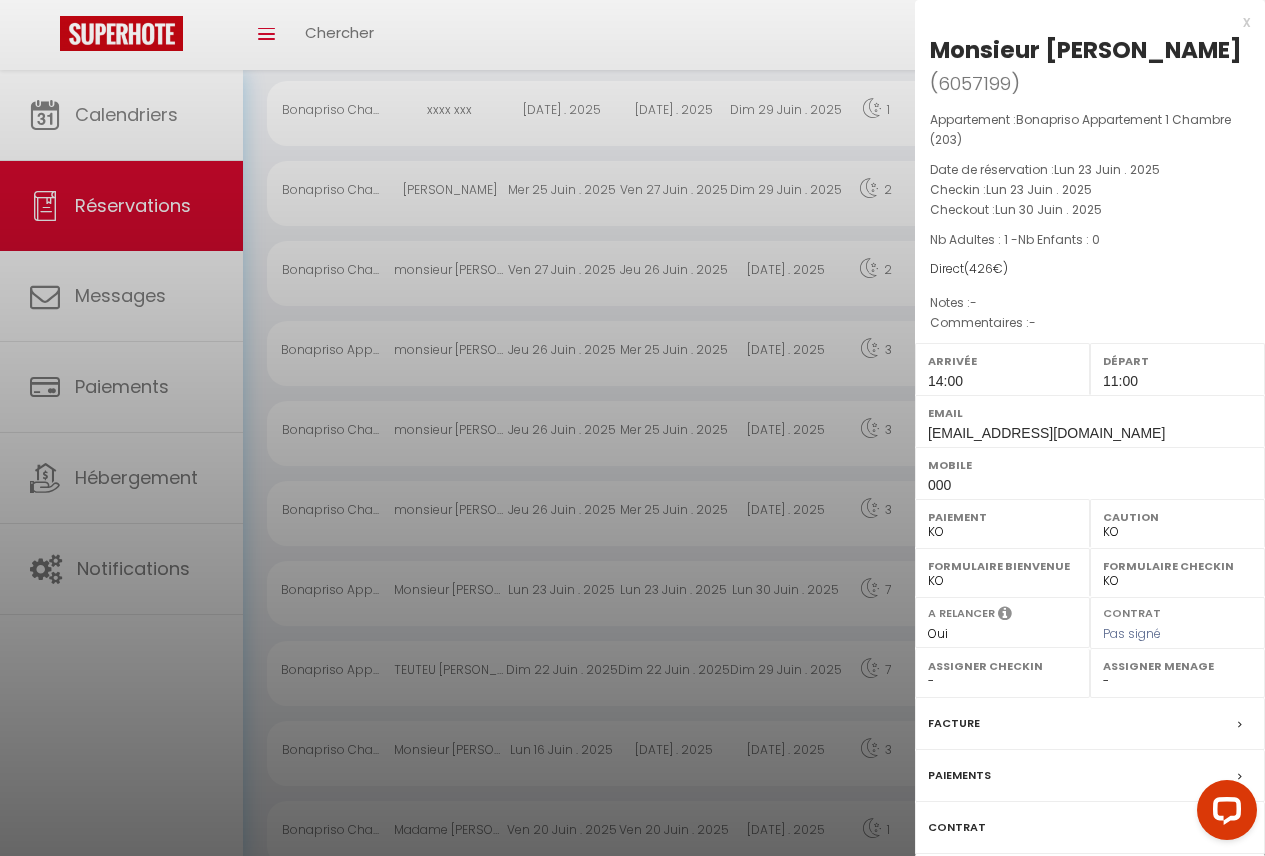 click on "Paiements" at bounding box center [1090, 776] 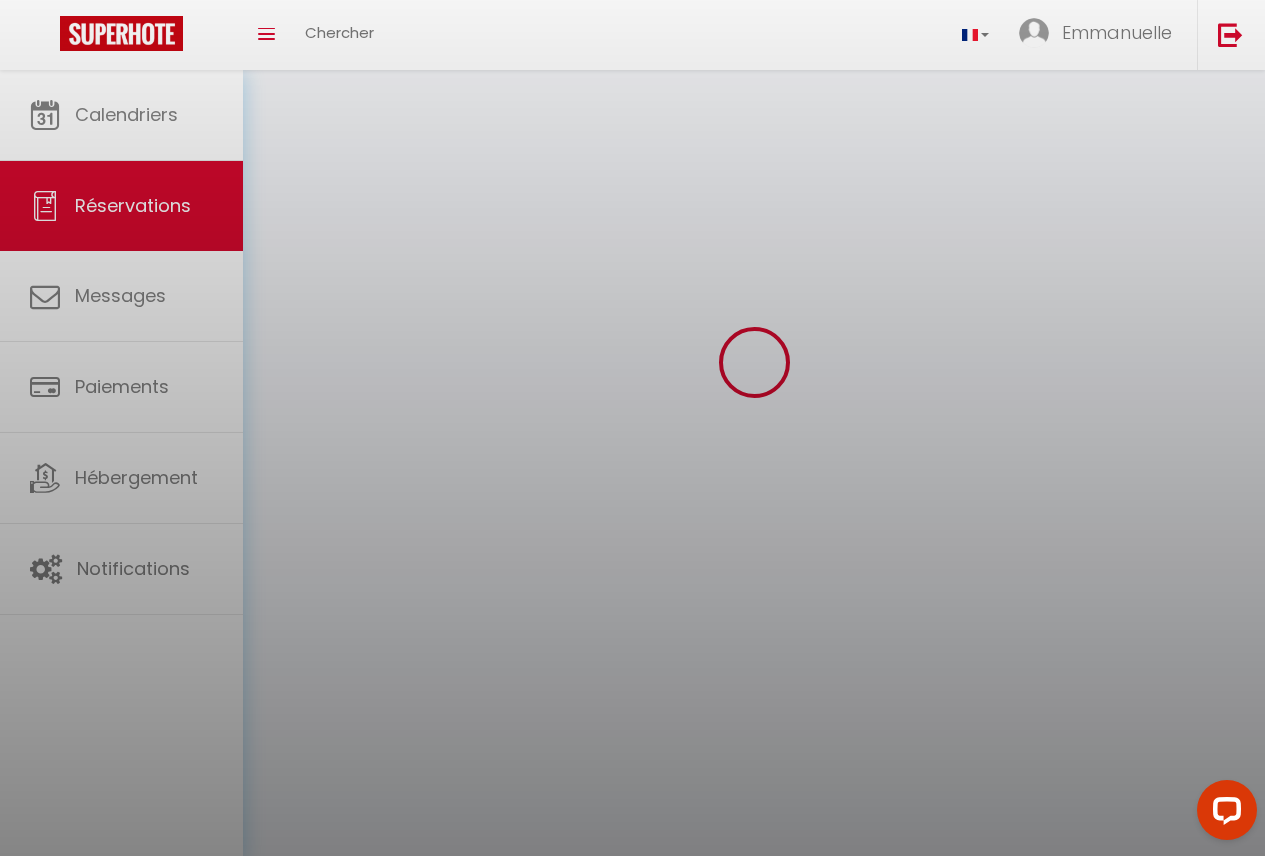 scroll, scrollTop: 0, scrollLeft: 0, axis: both 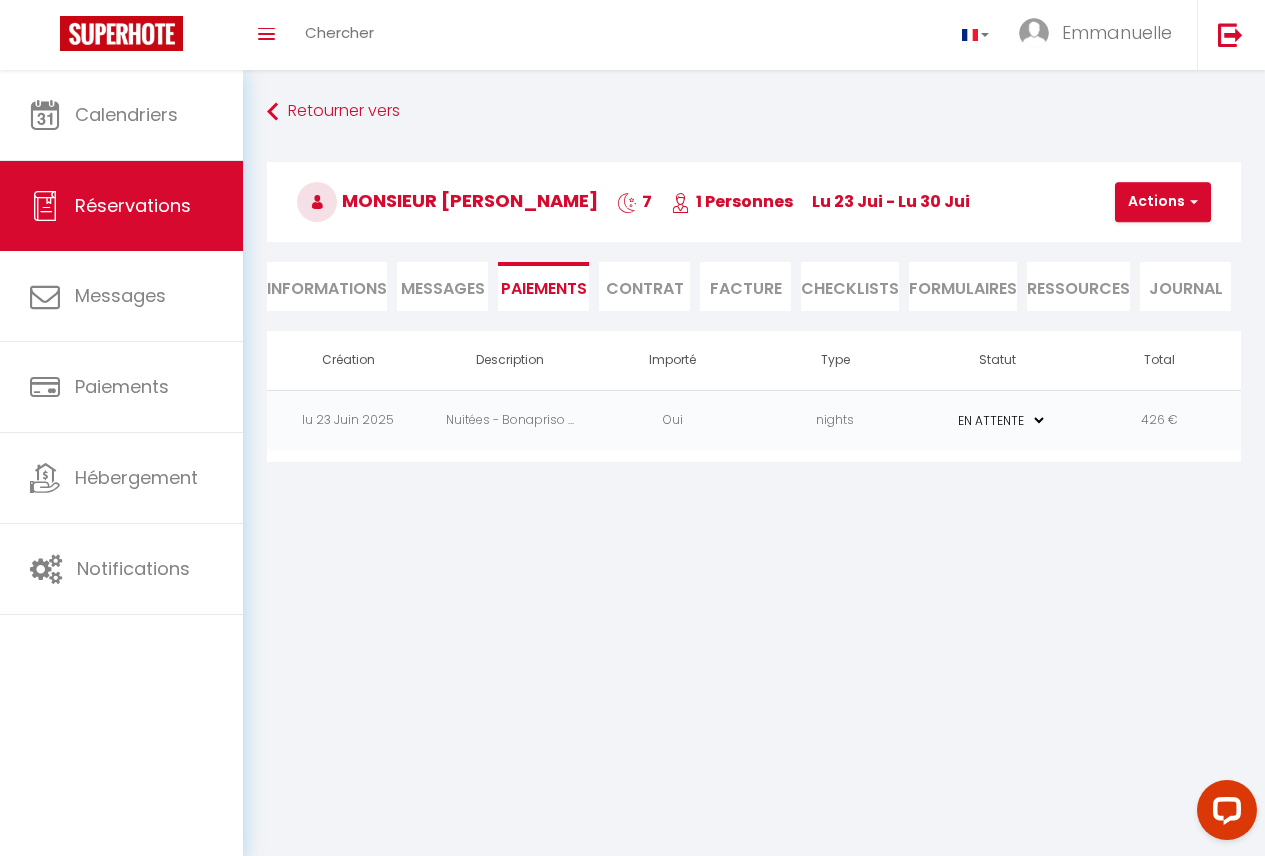 click on "PAYÉ   EN ATTENTE" at bounding box center [997, 420] 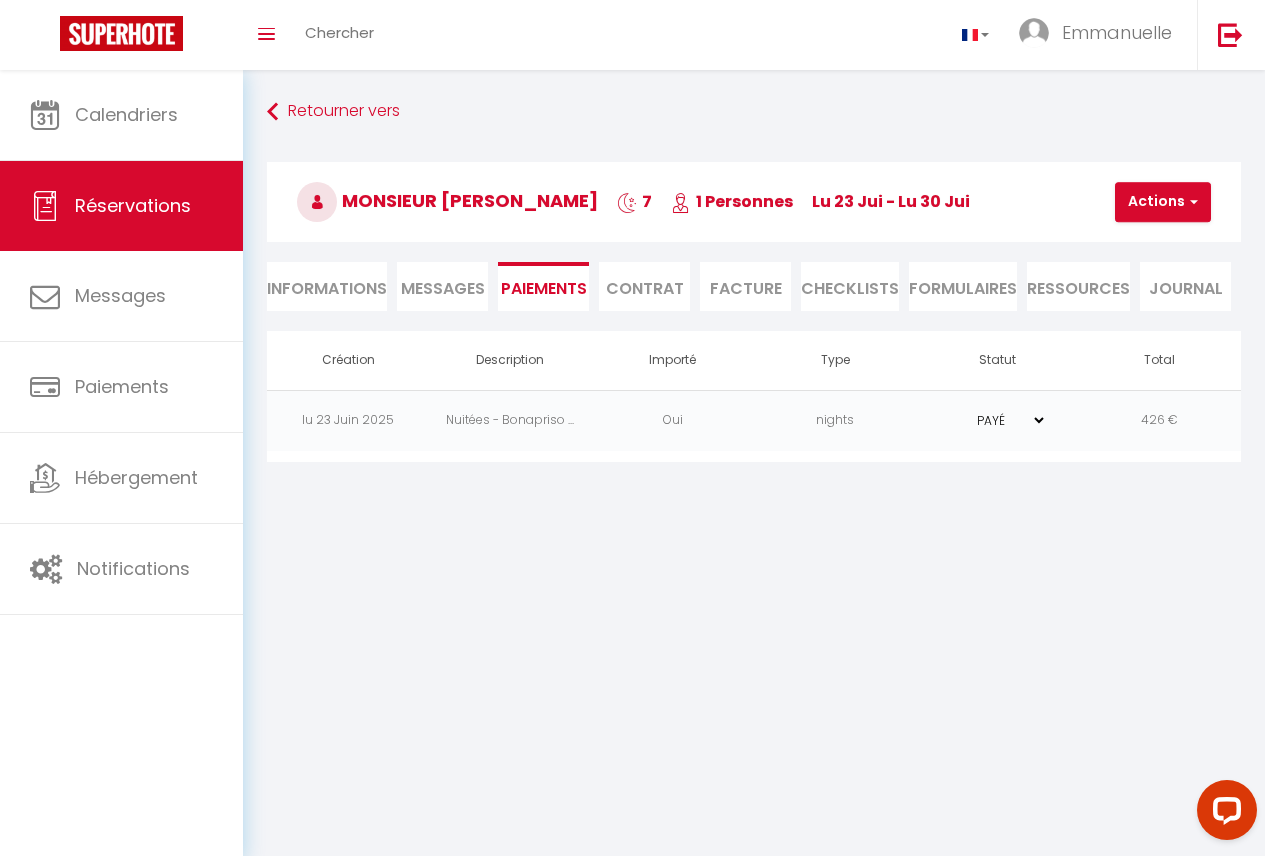 click on "PAYÉ   EN ATTENTE" at bounding box center [997, 420] 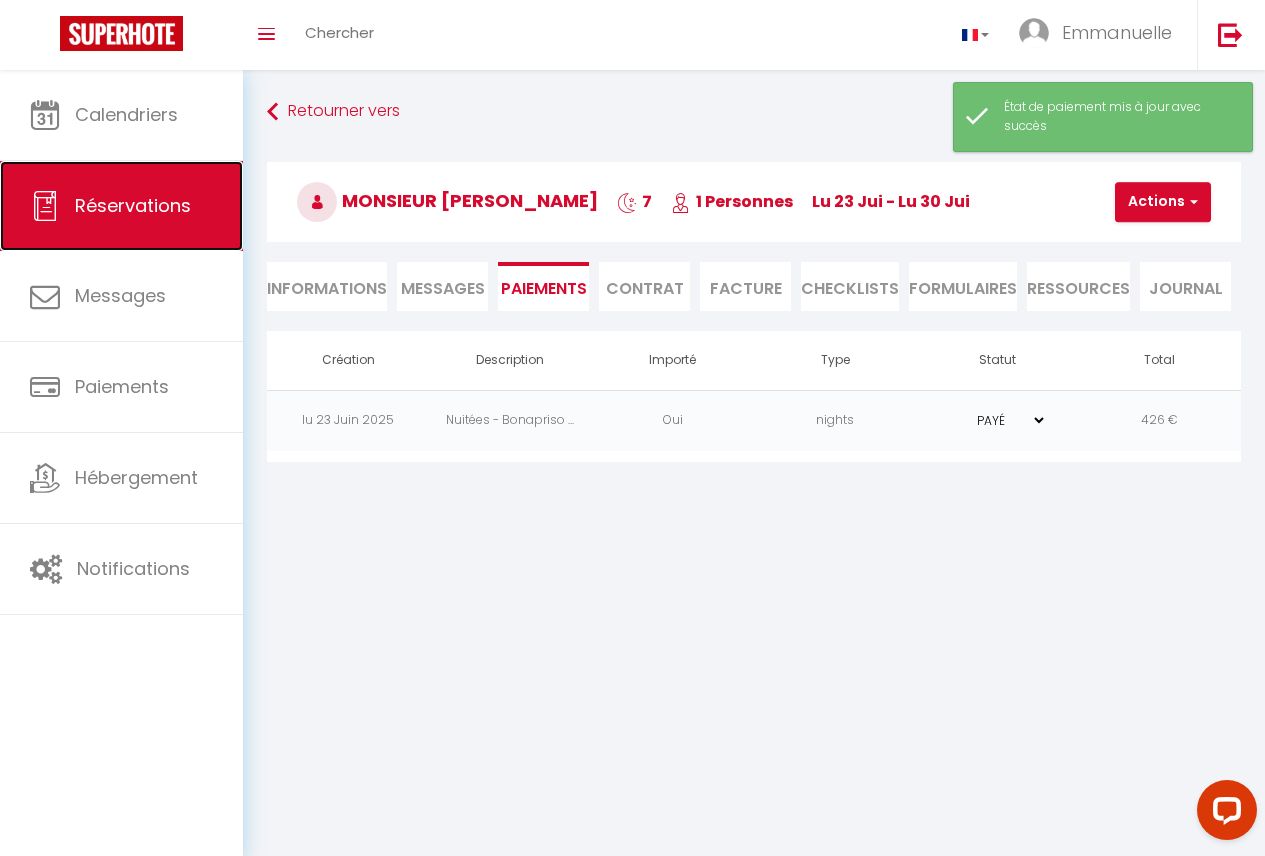click on "Réservations" at bounding box center (133, 205) 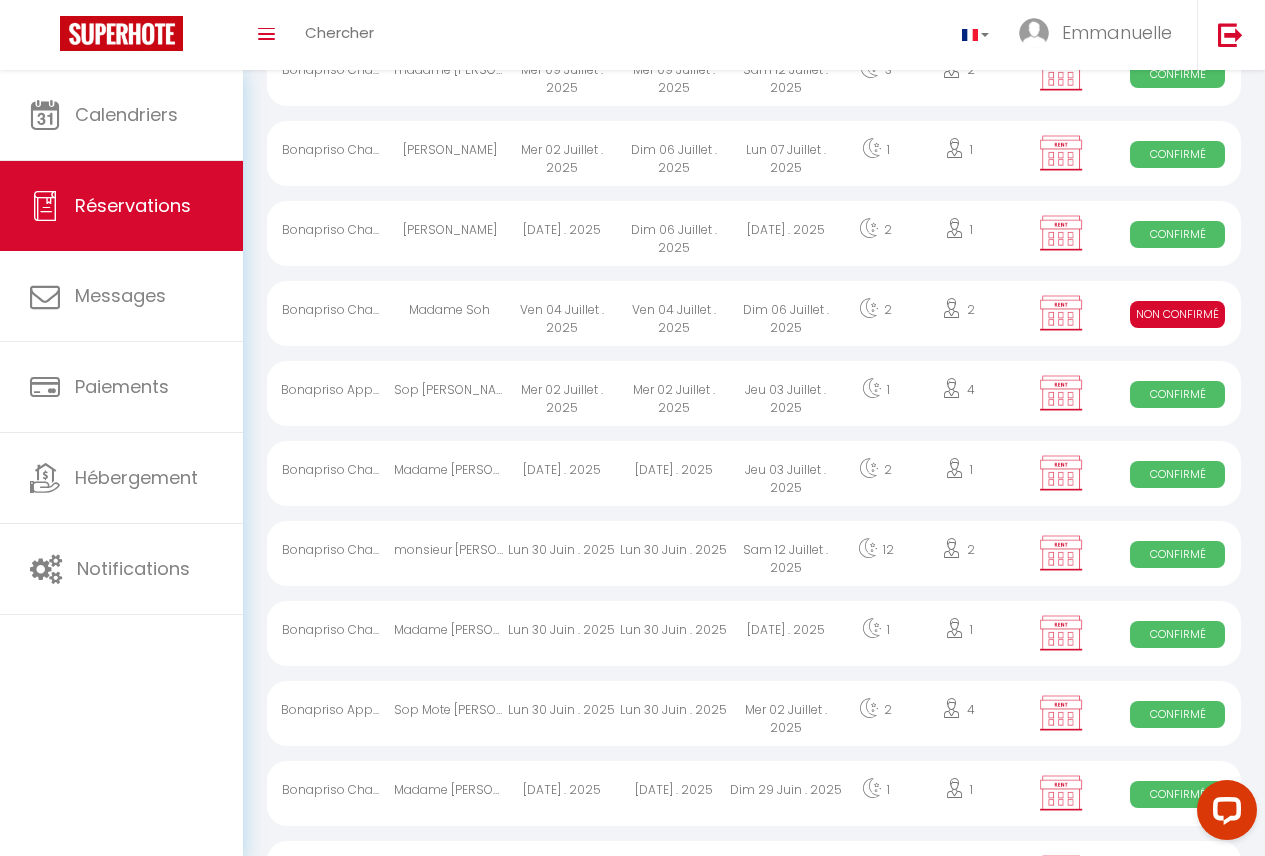 scroll, scrollTop: 1041, scrollLeft: 0, axis: vertical 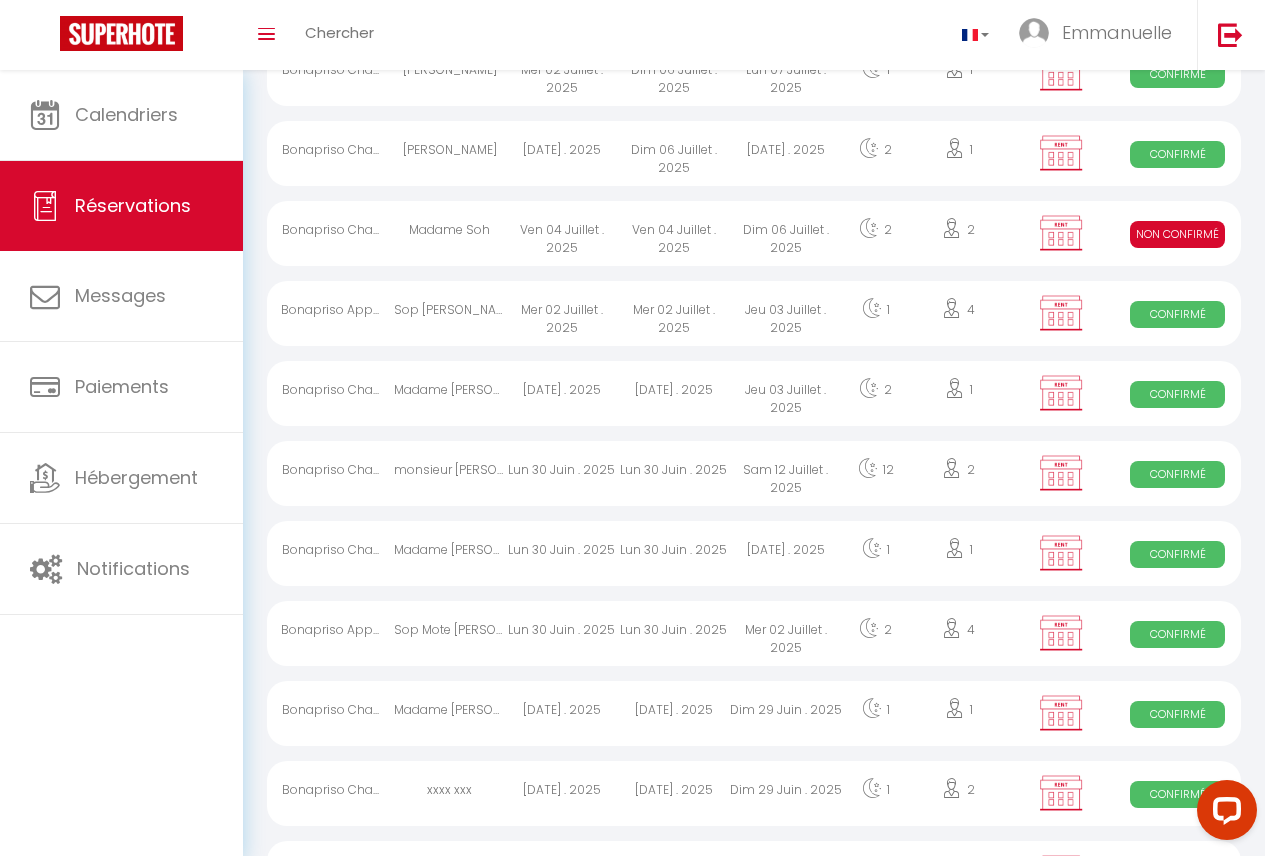 click on "Ven 04 Juillet . 2025" at bounding box center (674, 233) 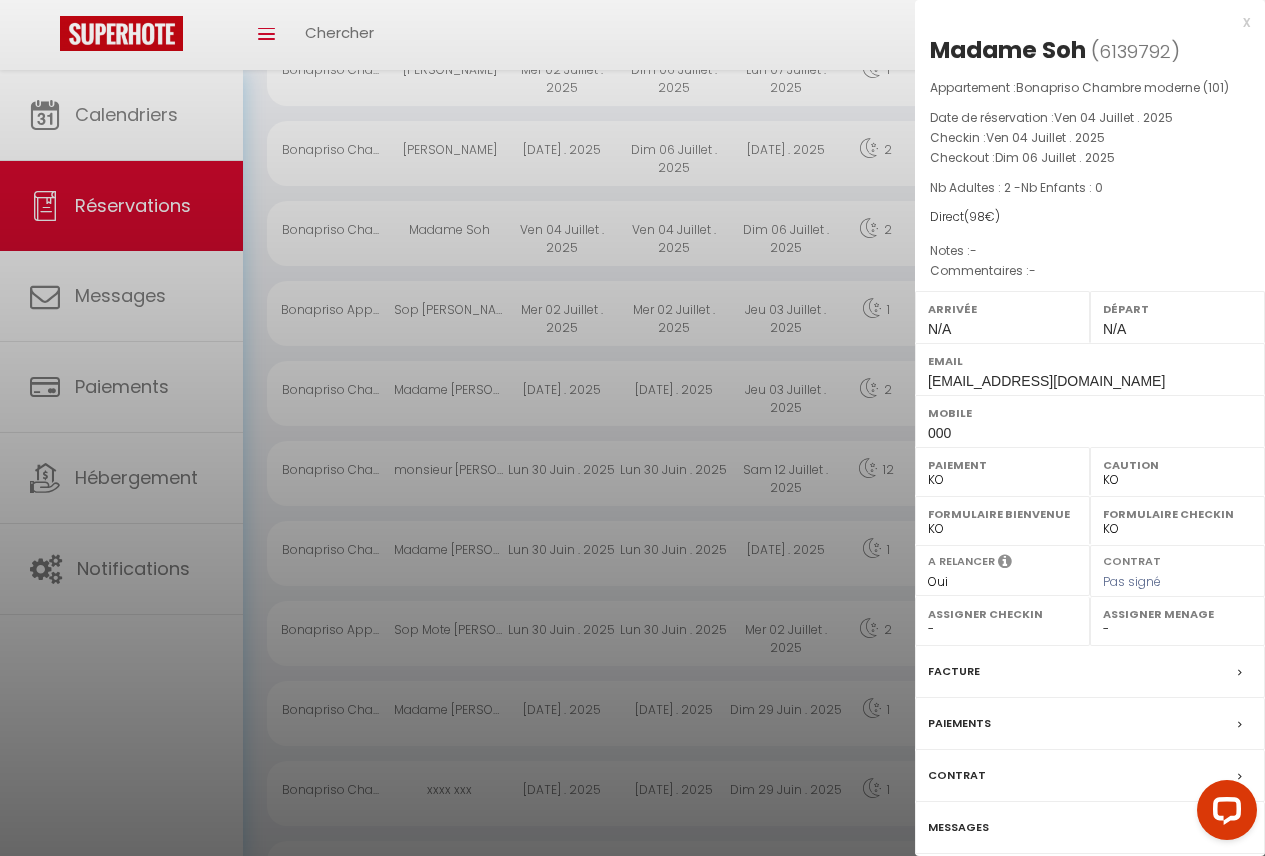 click on "Paiements" at bounding box center [1090, 724] 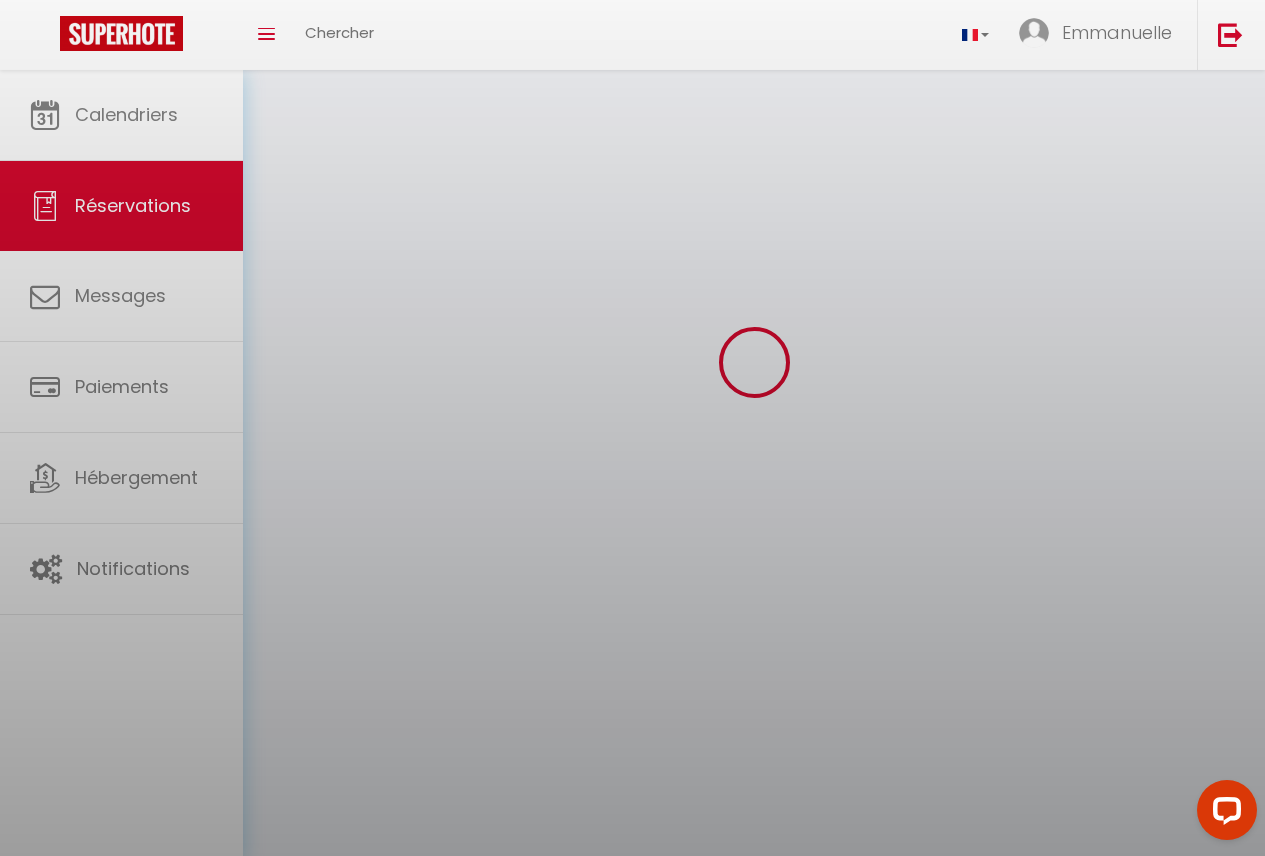 scroll, scrollTop: 0, scrollLeft: 0, axis: both 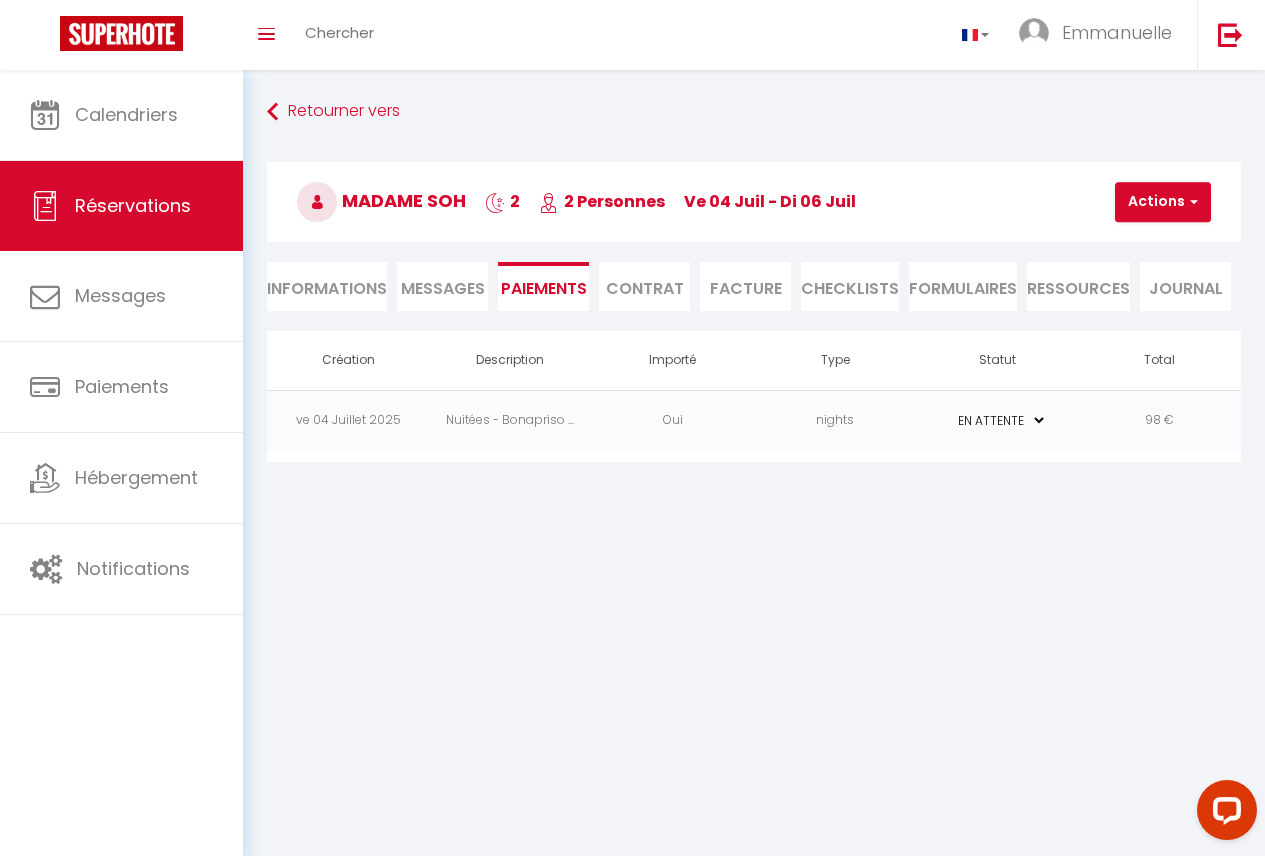 click on "PAYÉ   EN ATTENTE" at bounding box center [997, 420] 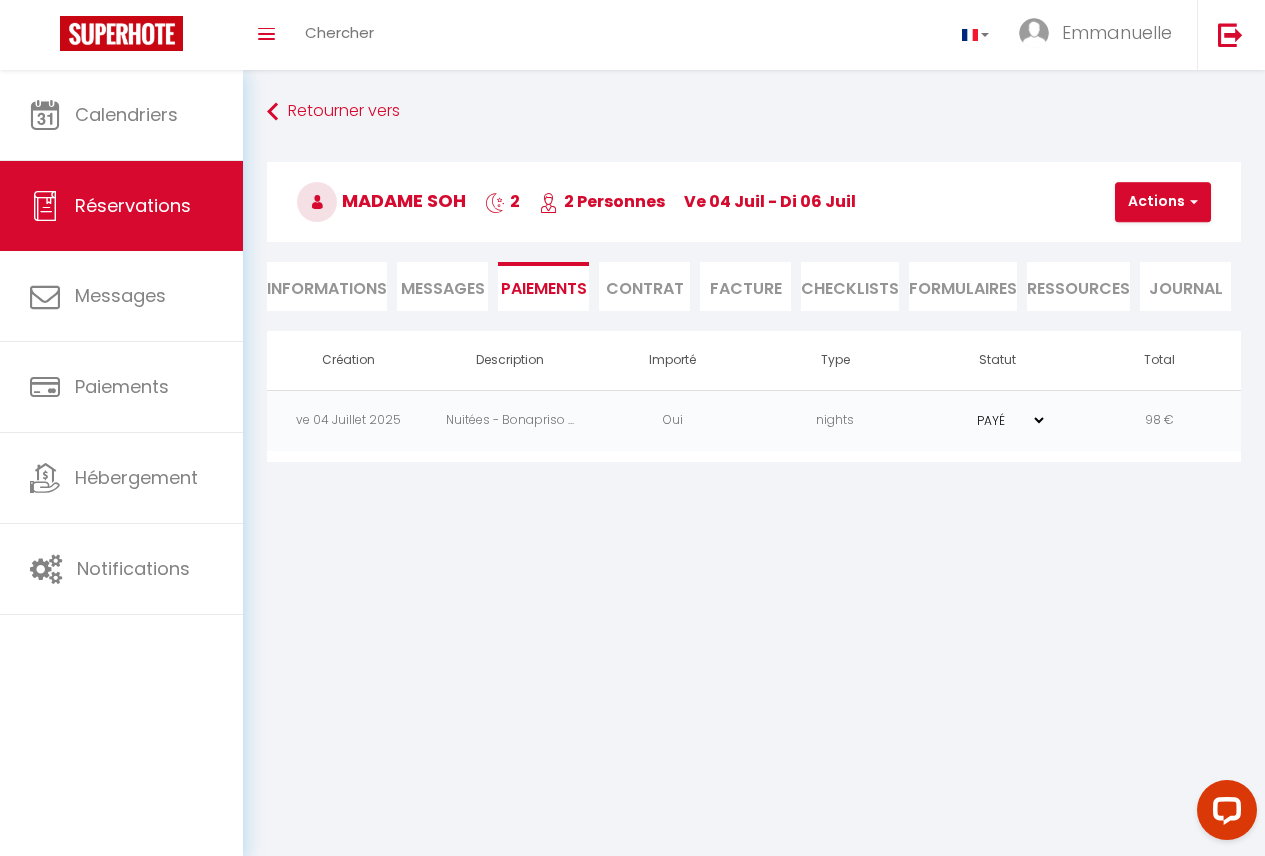click on "PAYÉ   EN ATTENTE" at bounding box center (997, 420) 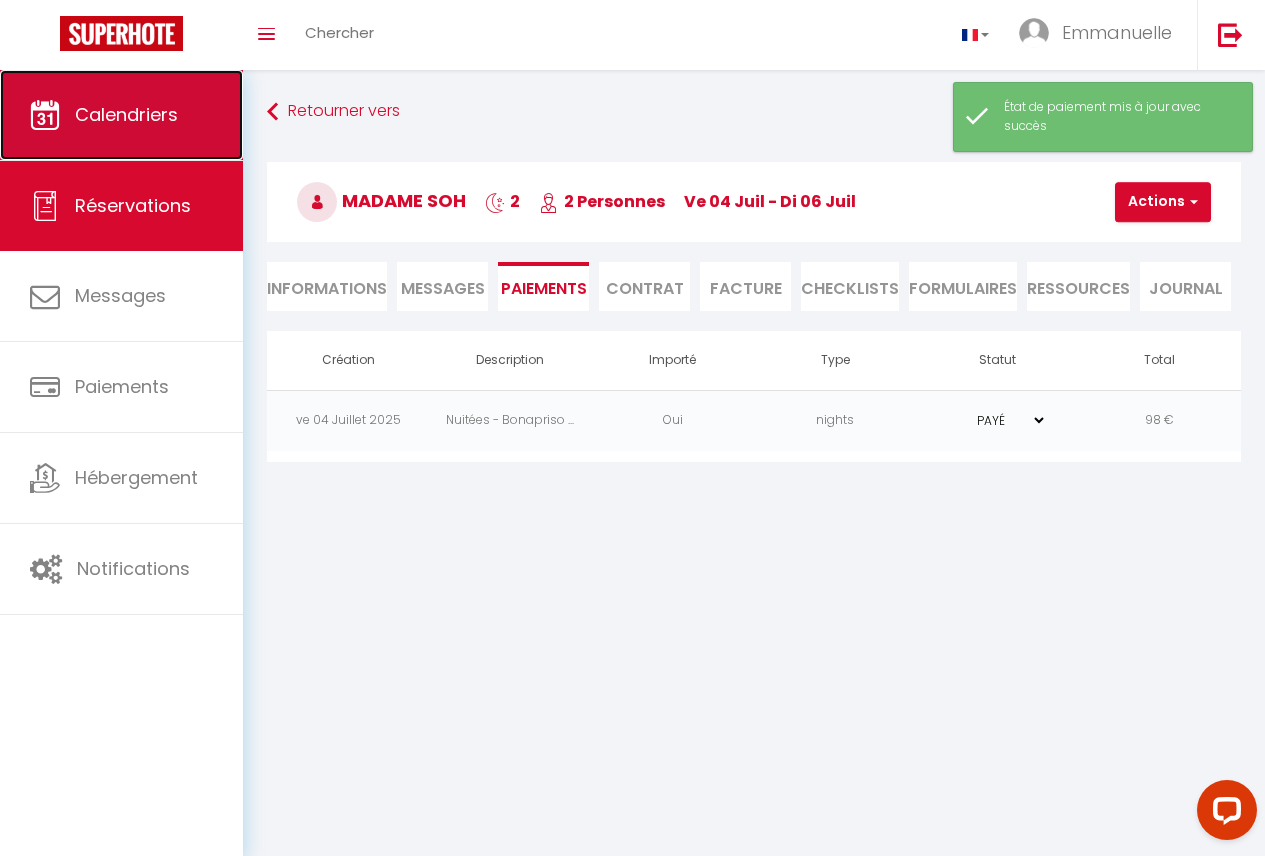 click on "Calendriers" at bounding box center (121, 115) 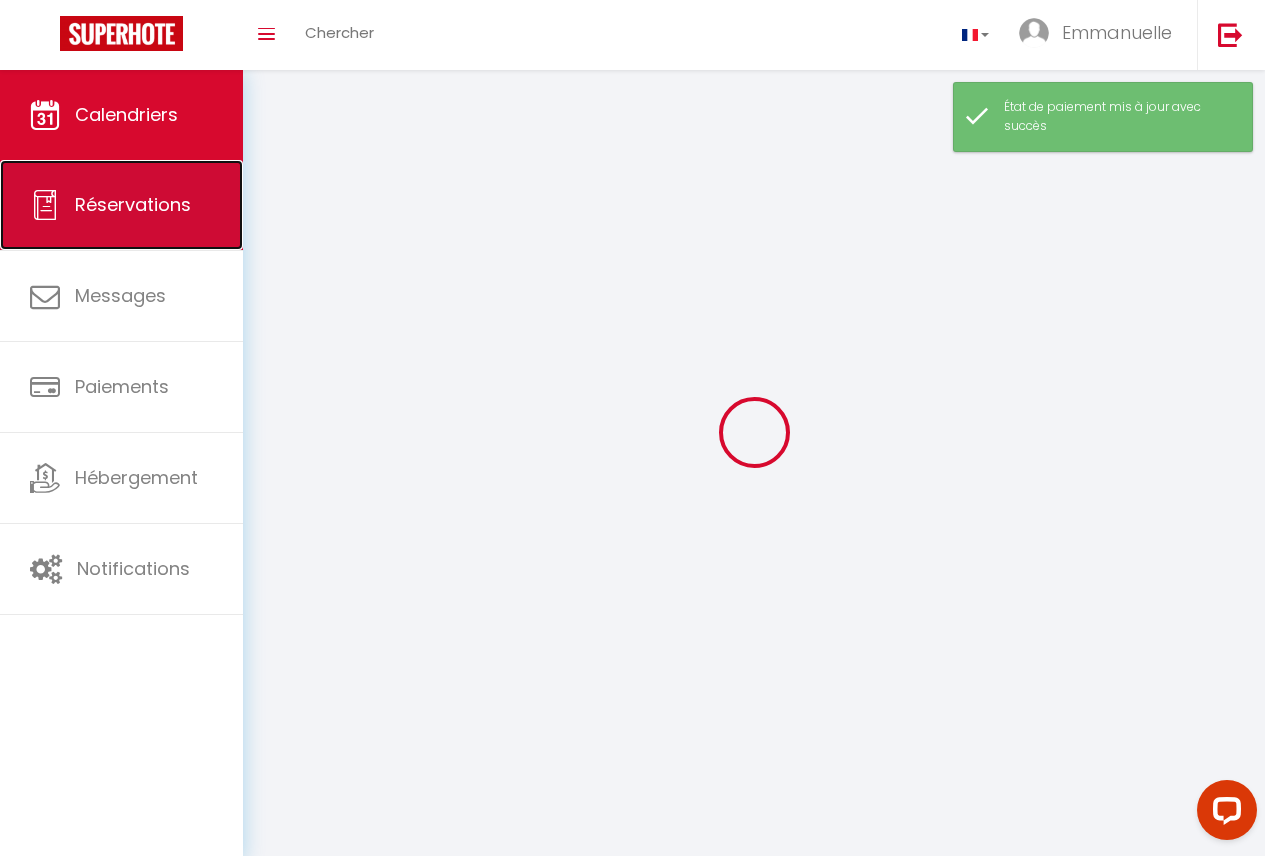 click on "Réservations" at bounding box center (121, 205) 